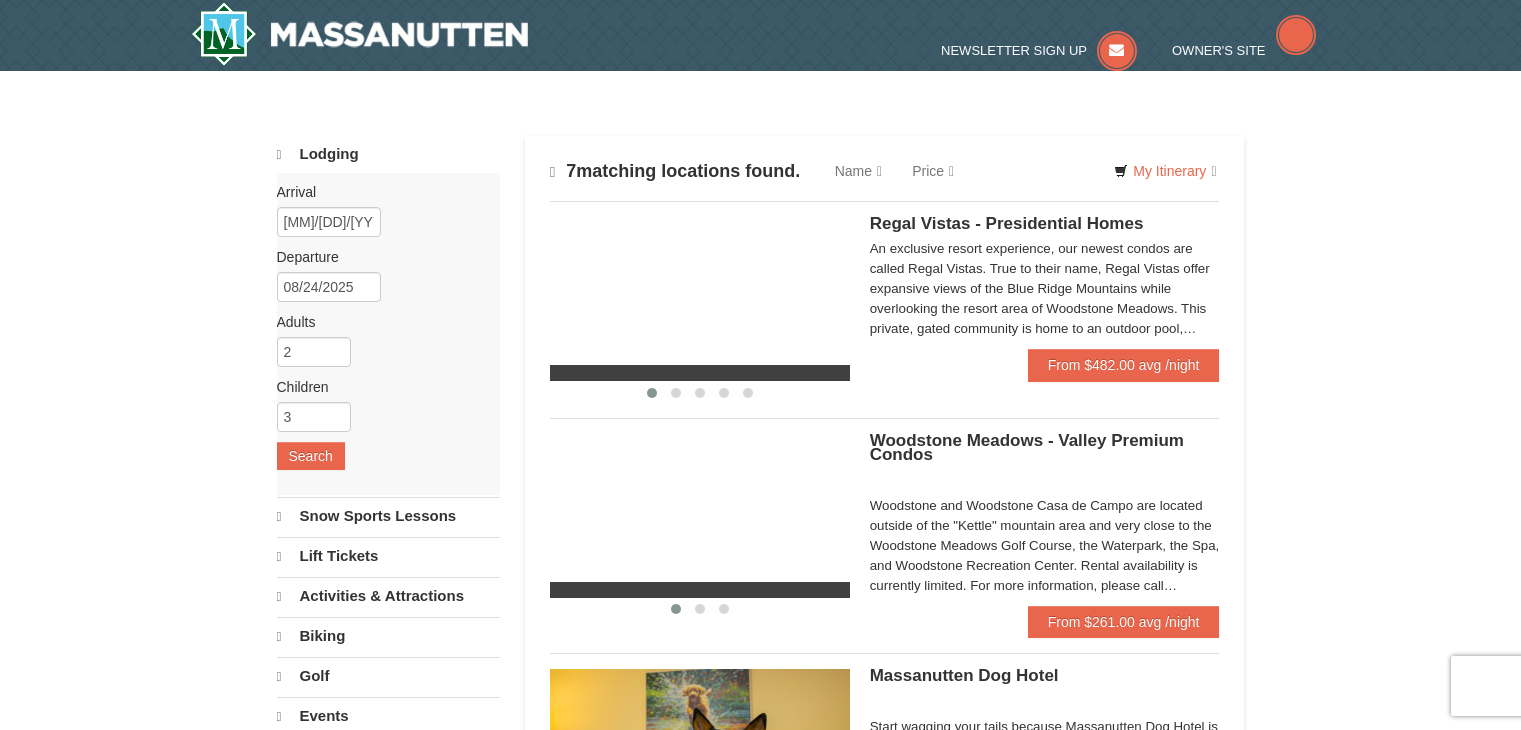 scroll, scrollTop: 0, scrollLeft: 0, axis: both 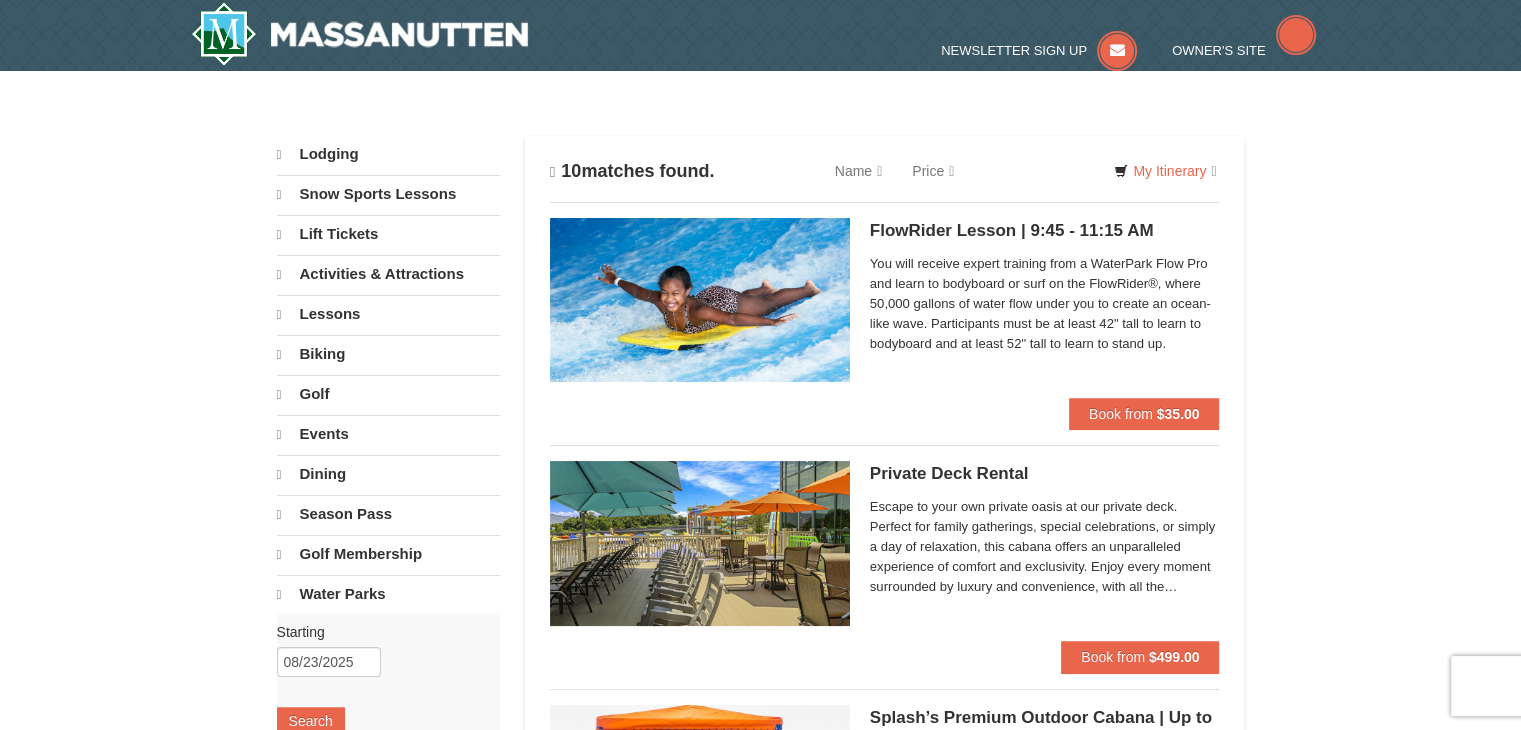 select on "8" 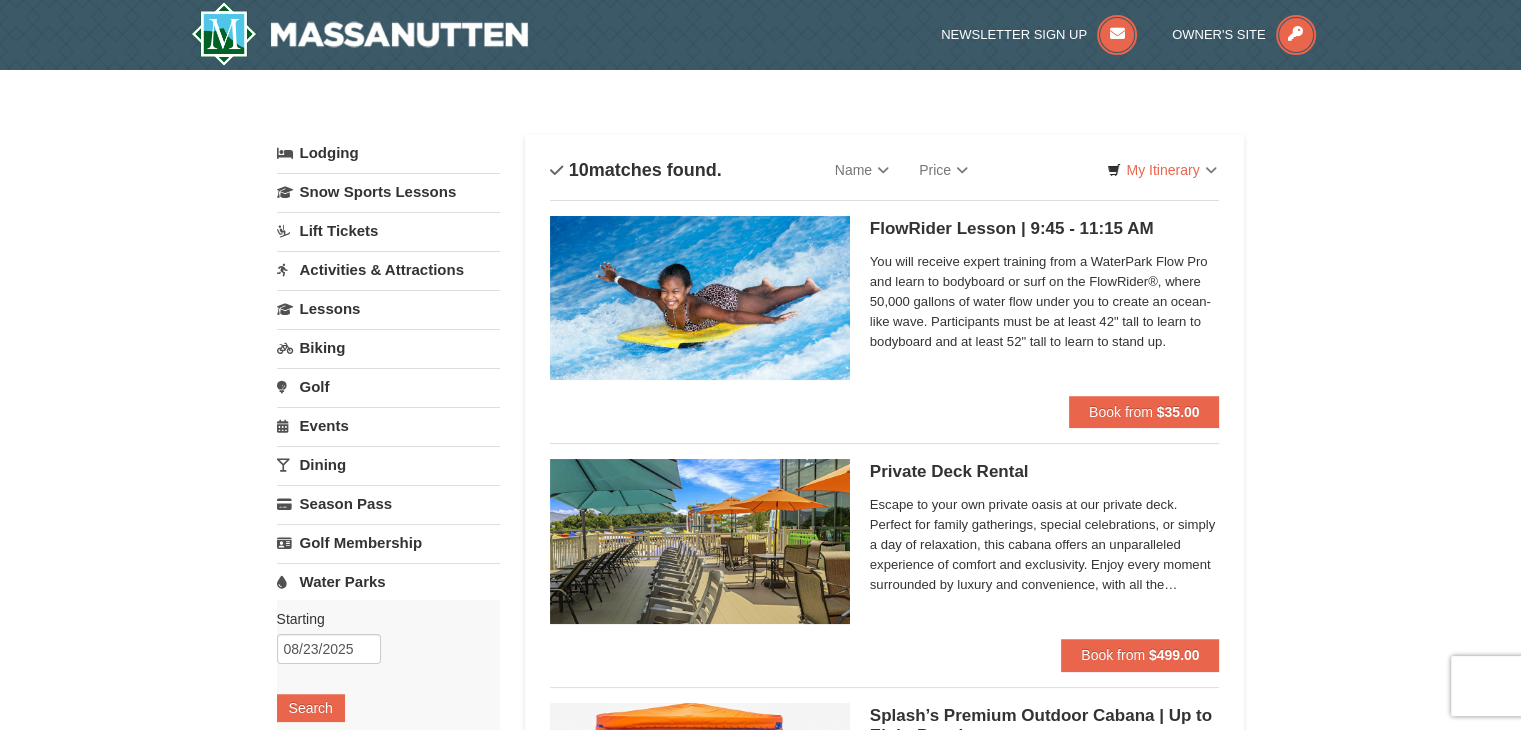 scroll, scrollTop: 0, scrollLeft: 0, axis: both 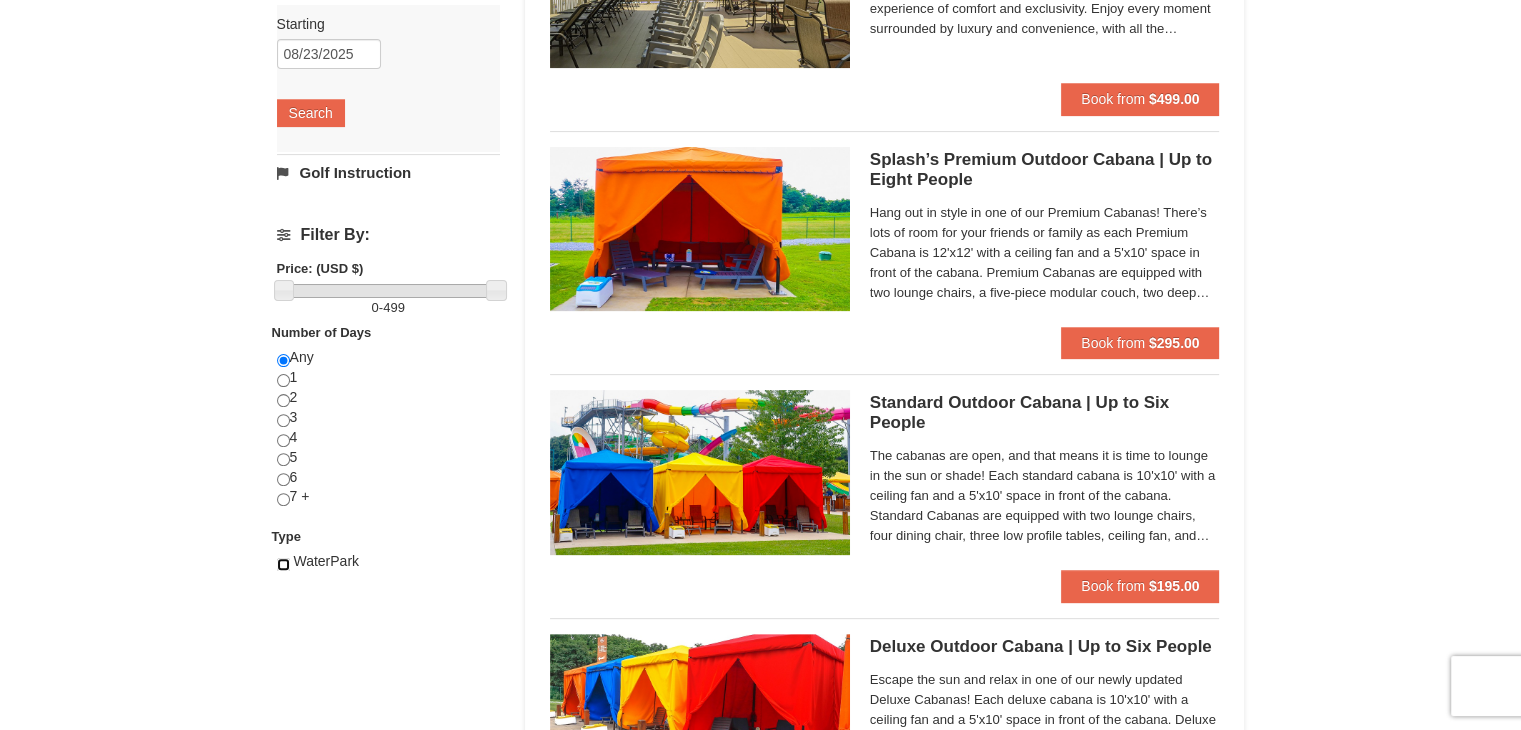 click at bounding box center (283, 564) 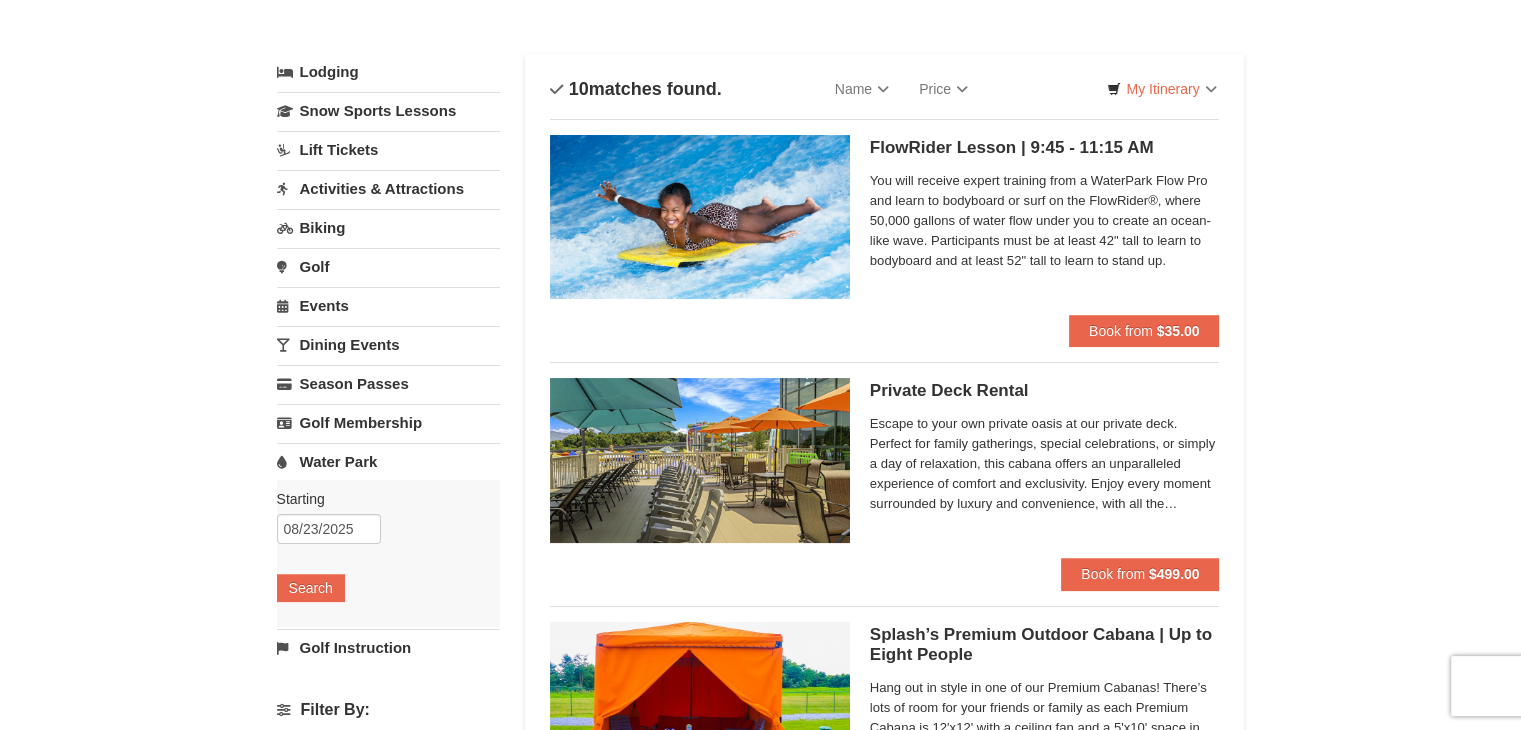 scroll, scrollTop: 56, scrollLeft: 0, axis: vertical 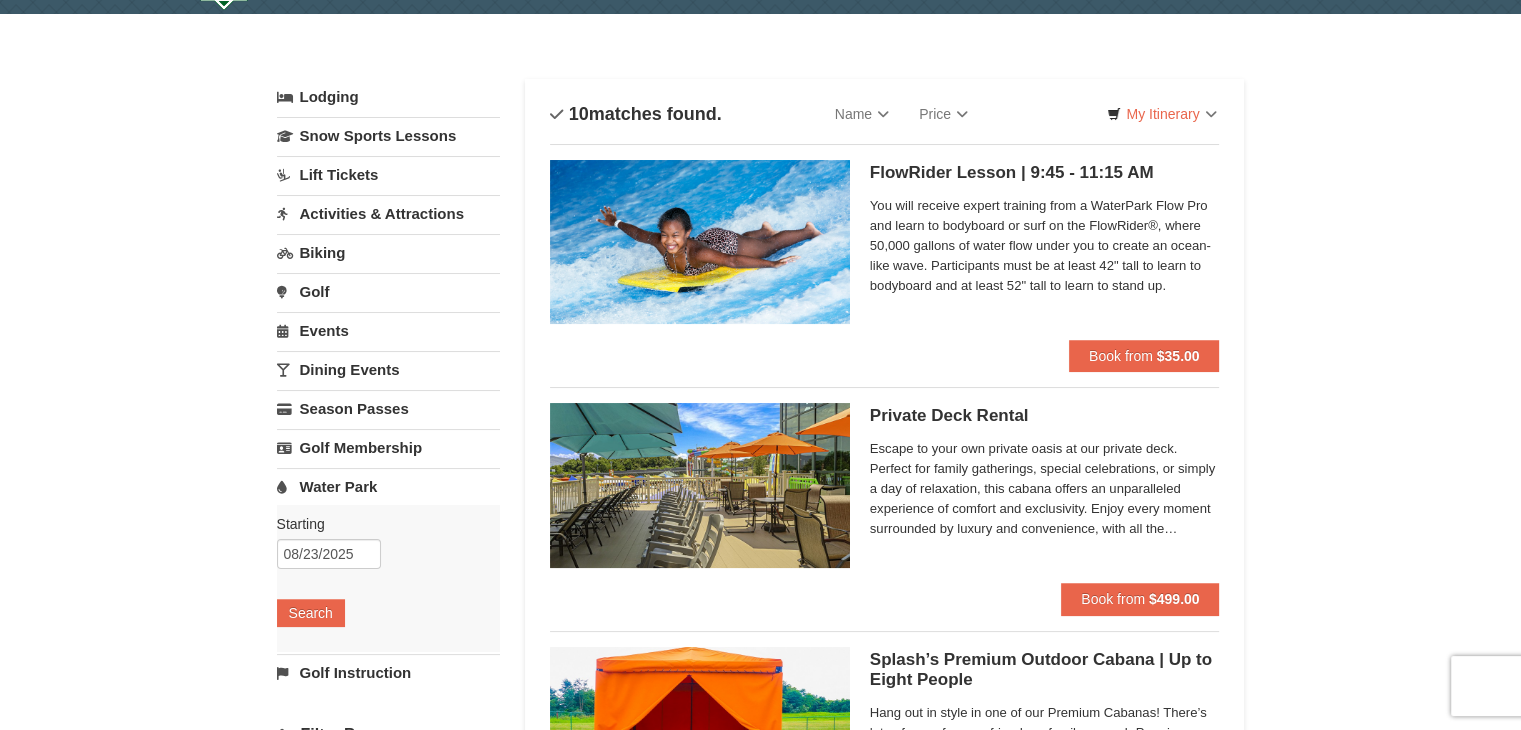 click on "Water Park" at bounding box center (388, 486) 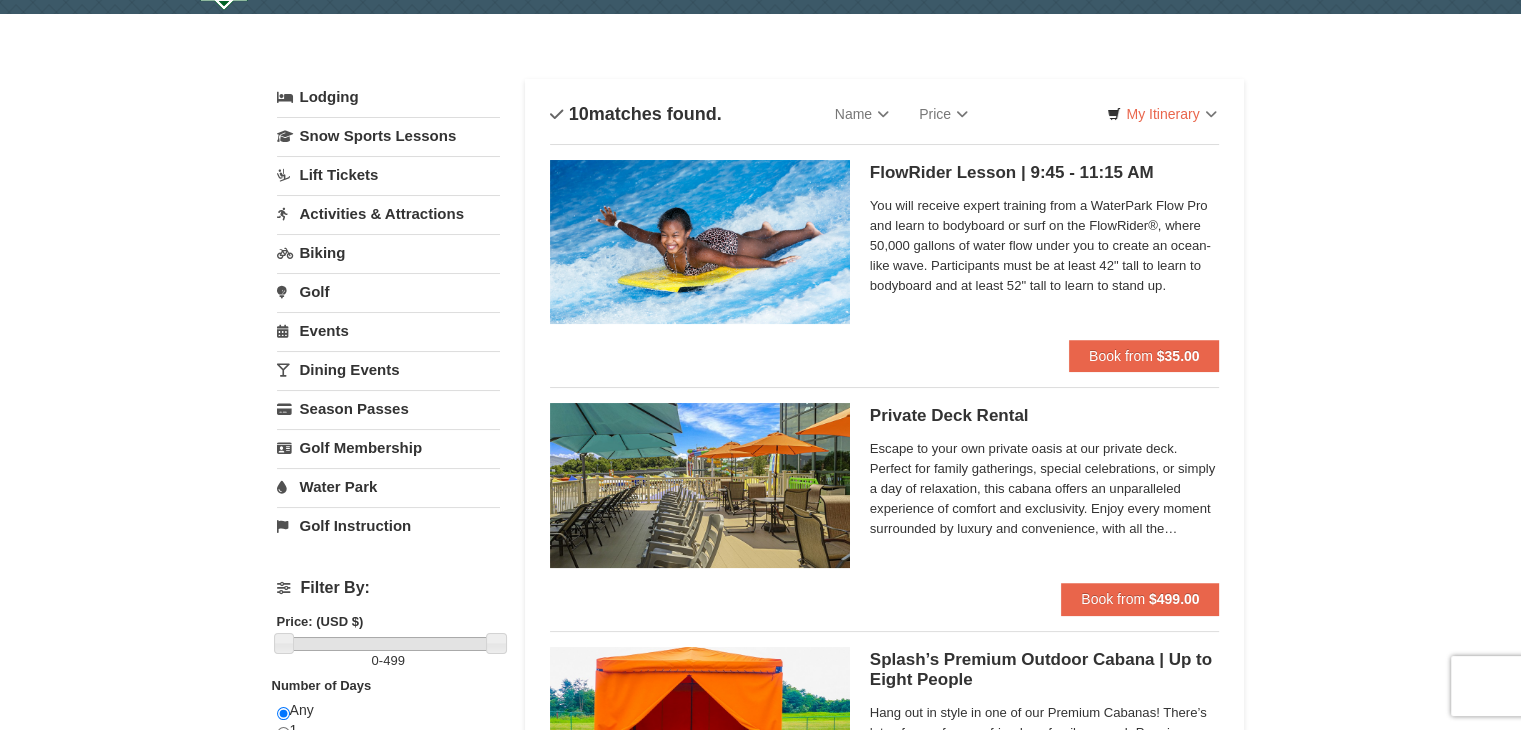click on "Activities & Attractions" at bounding box center [388, 213] 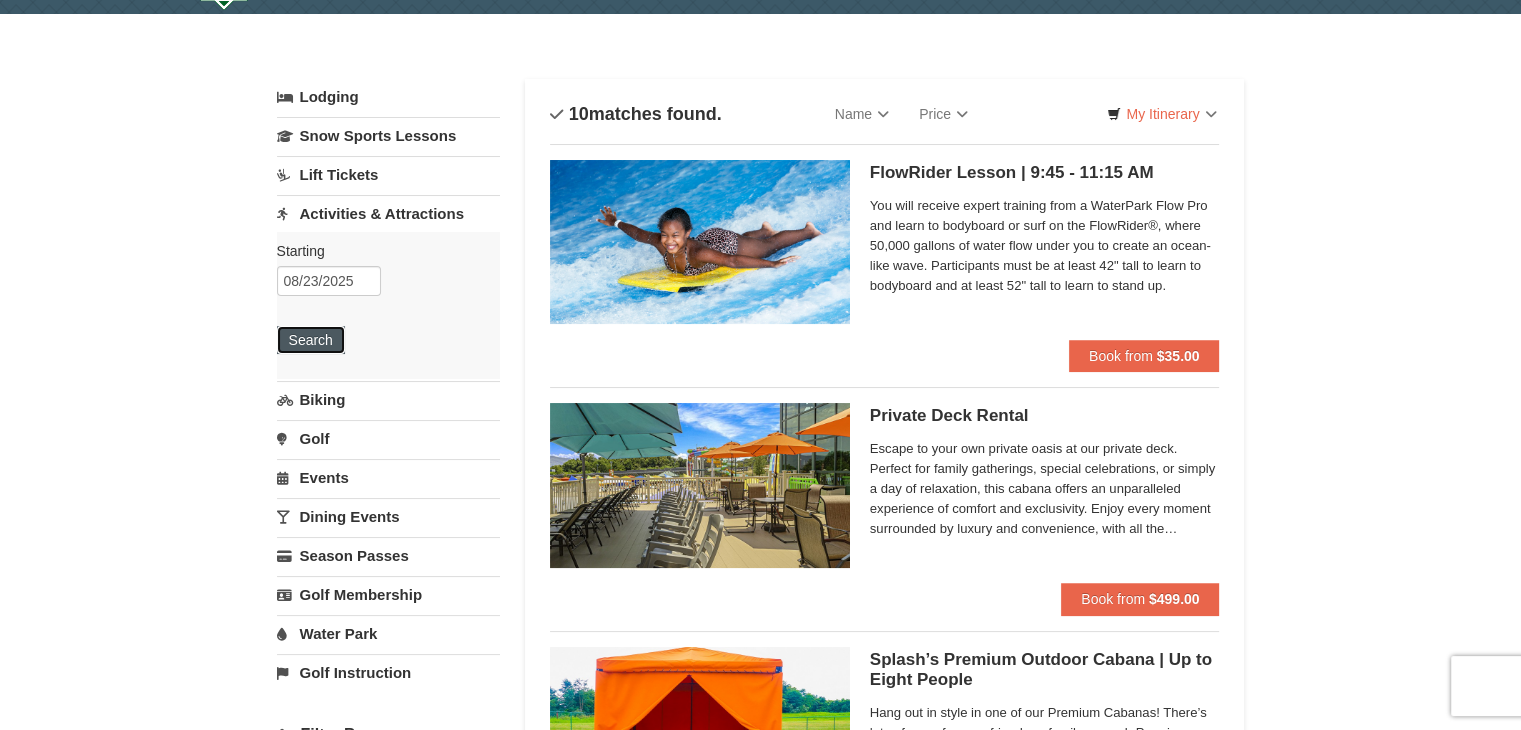 click on "Search" at bounding box center [311, 340] 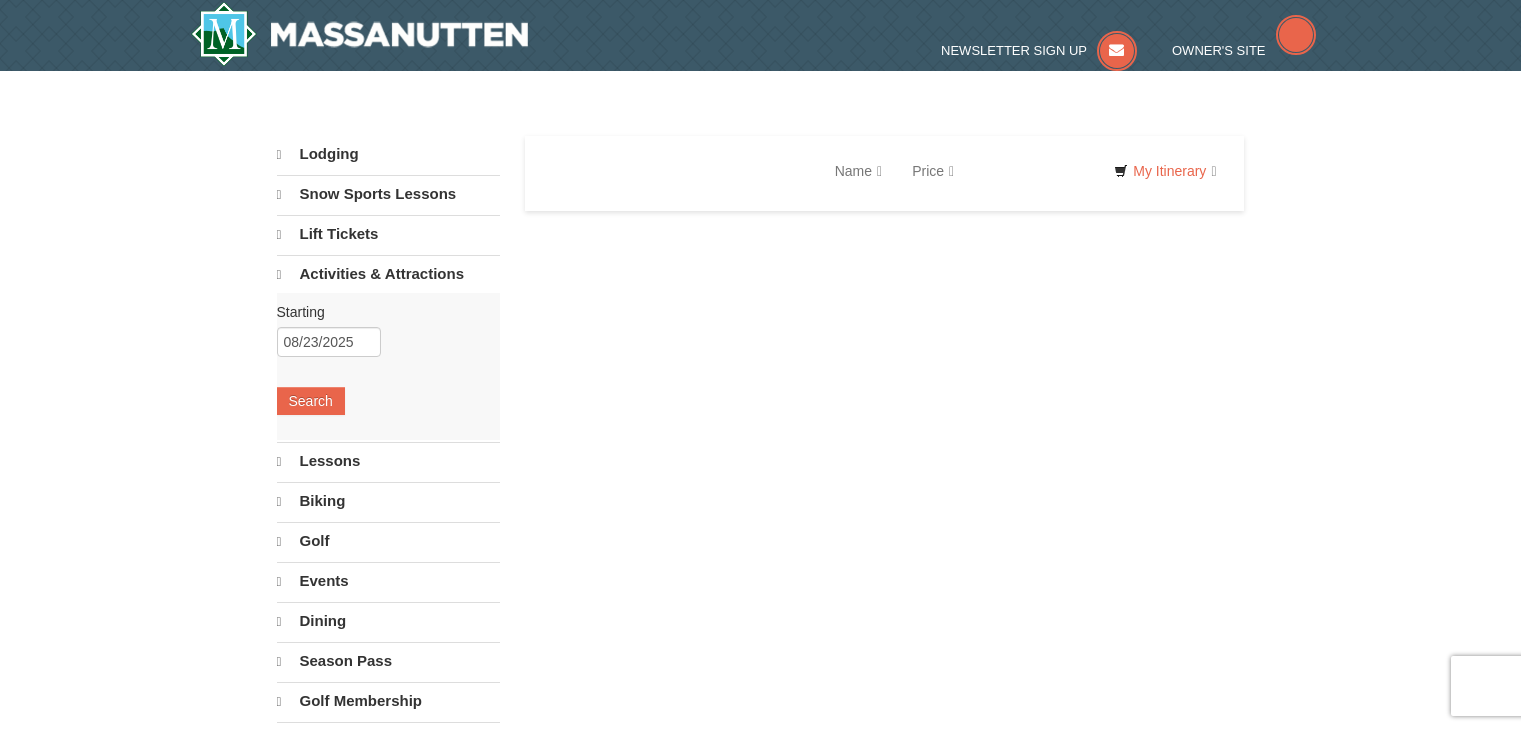 scroll, scrollTop: 0, scrollLeft: 0, axis: both 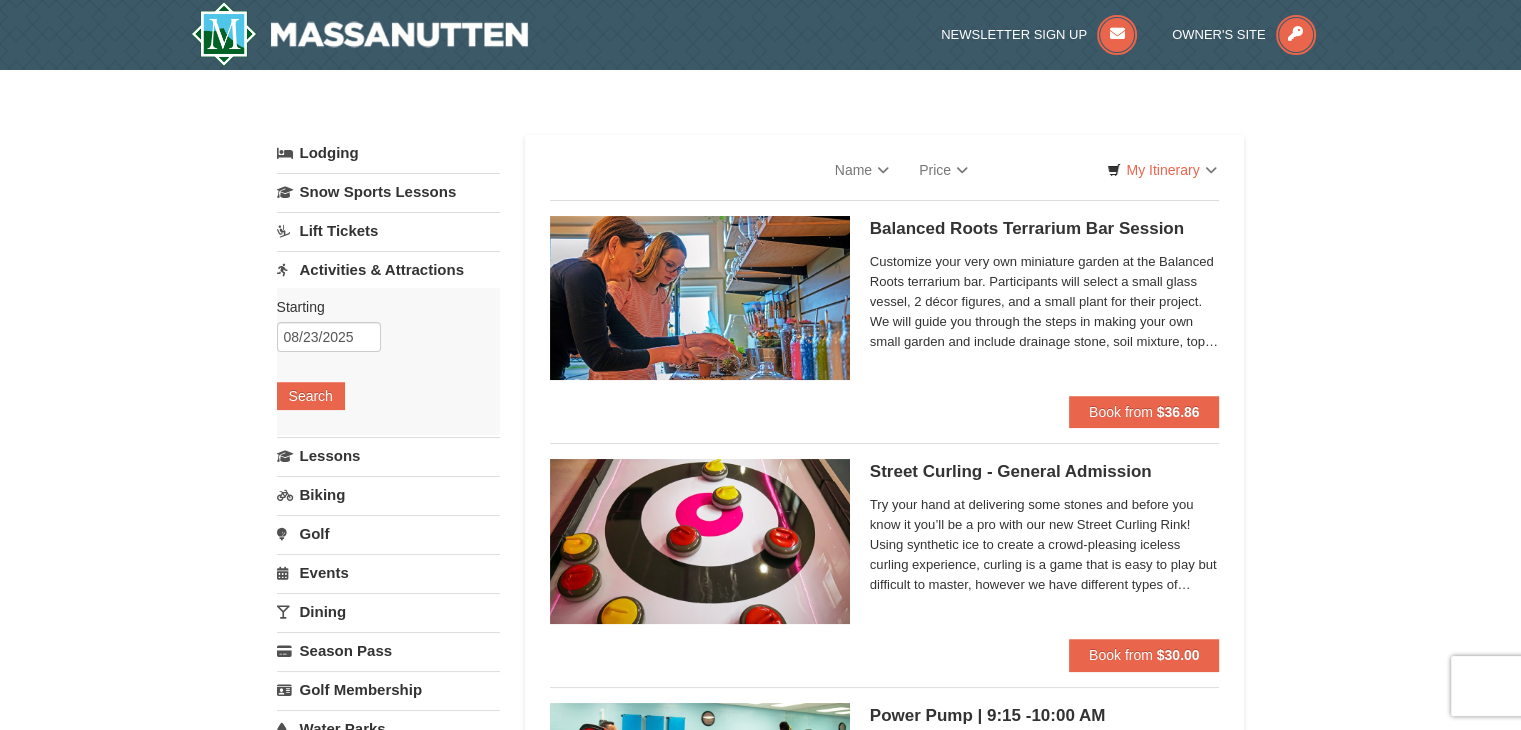select on "8" 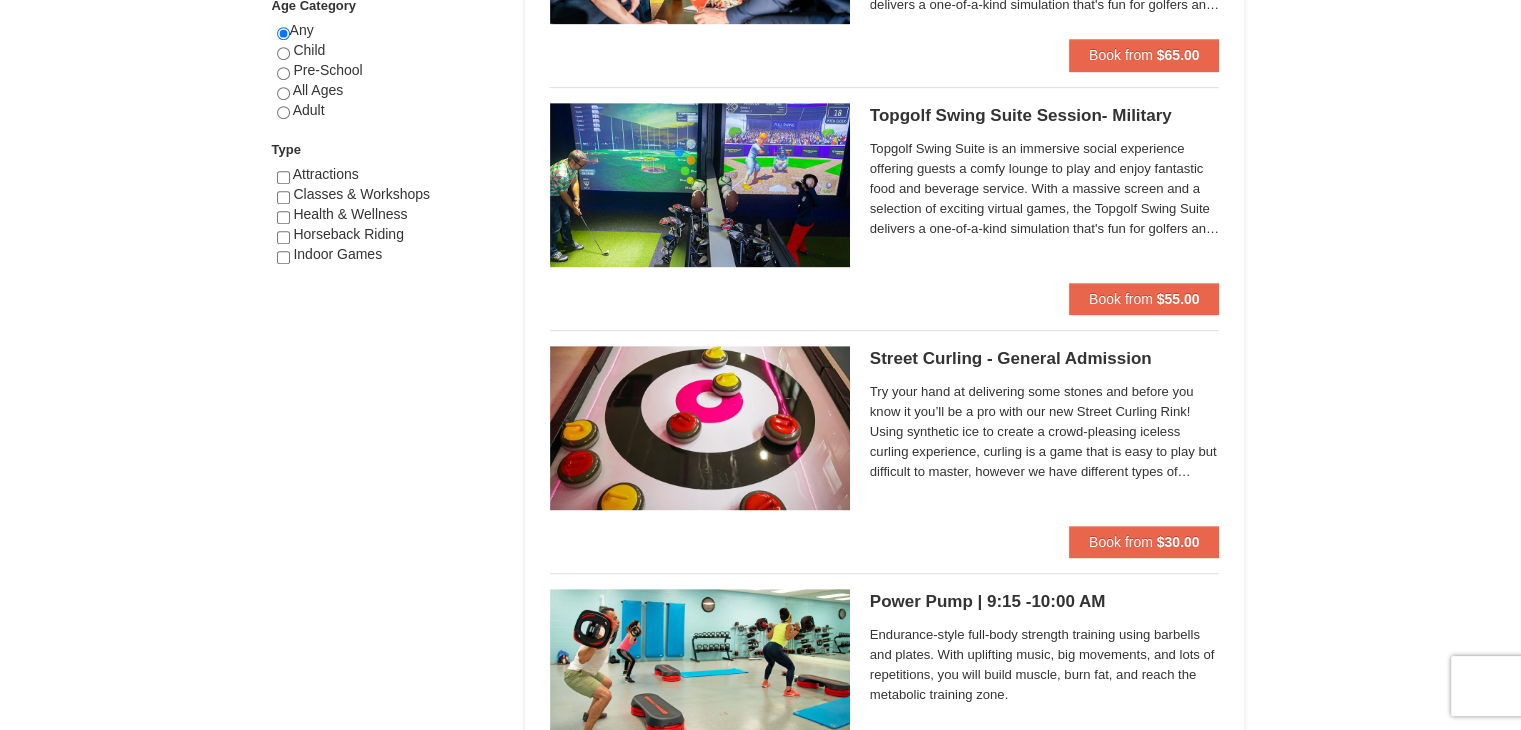 scroll, scrollTop: 1200, scrollLeft: 0, axis: vertical 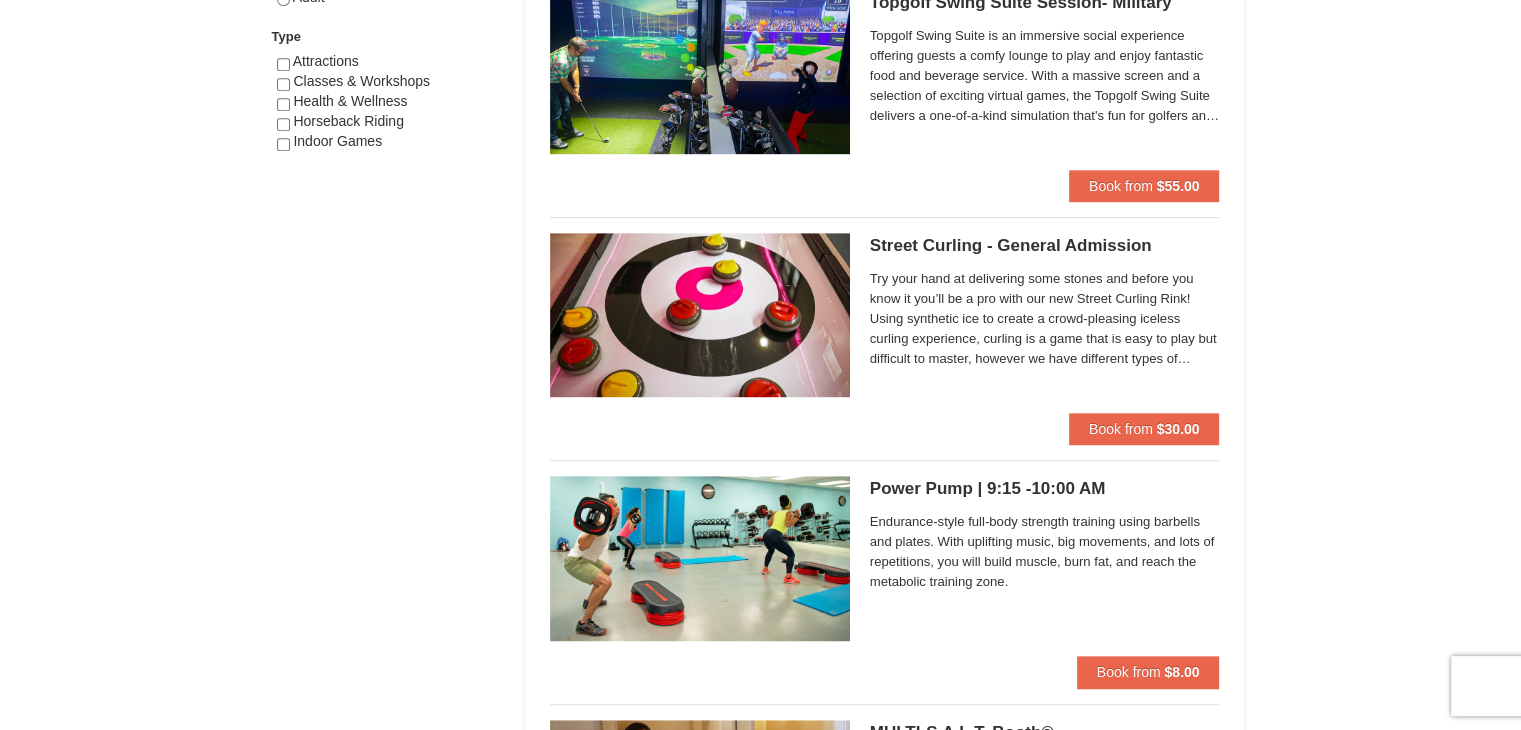 click on "Street Curling - General Admission  Massanutten Street Curling" at bounding box center [1045, 246] 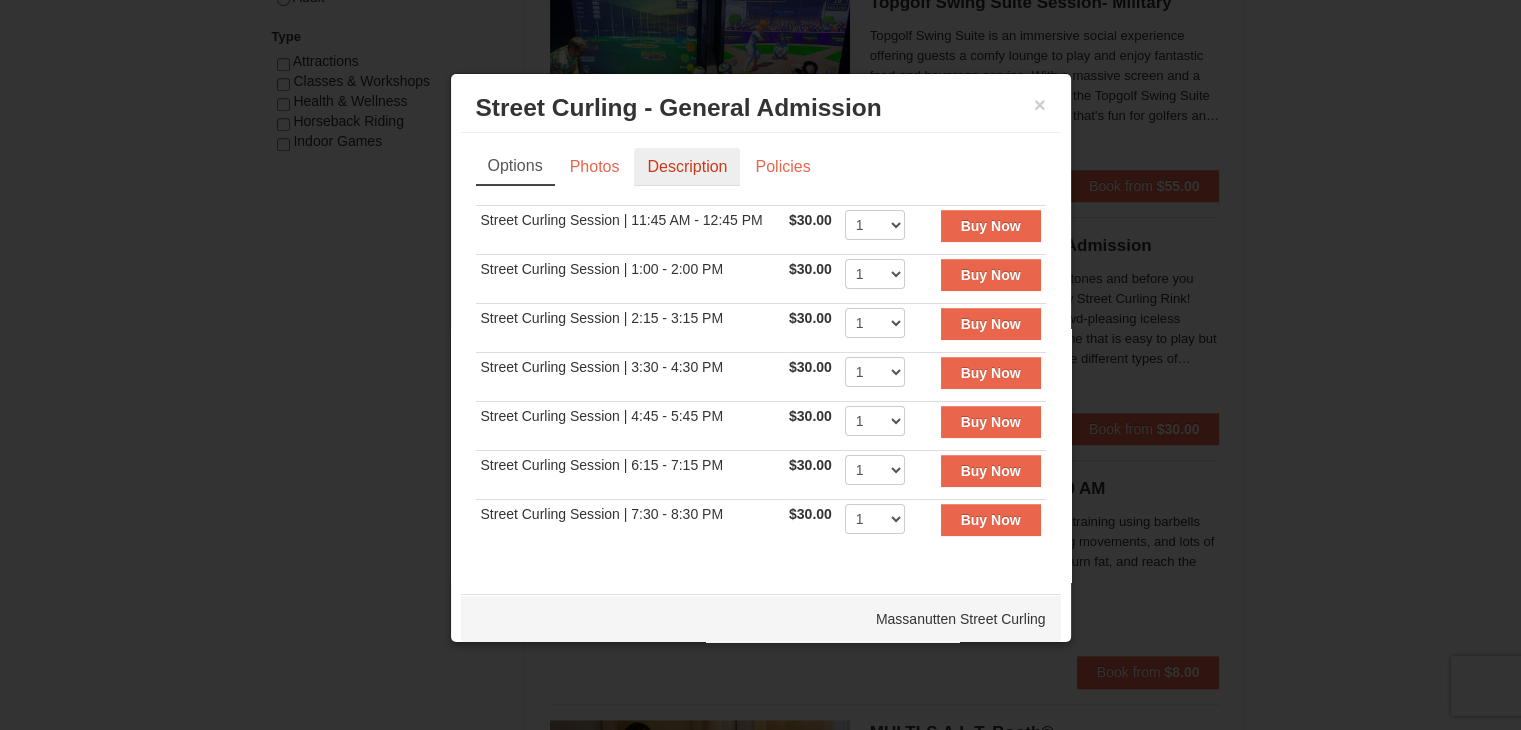 click on "Description" at bounding box center [687, 167] 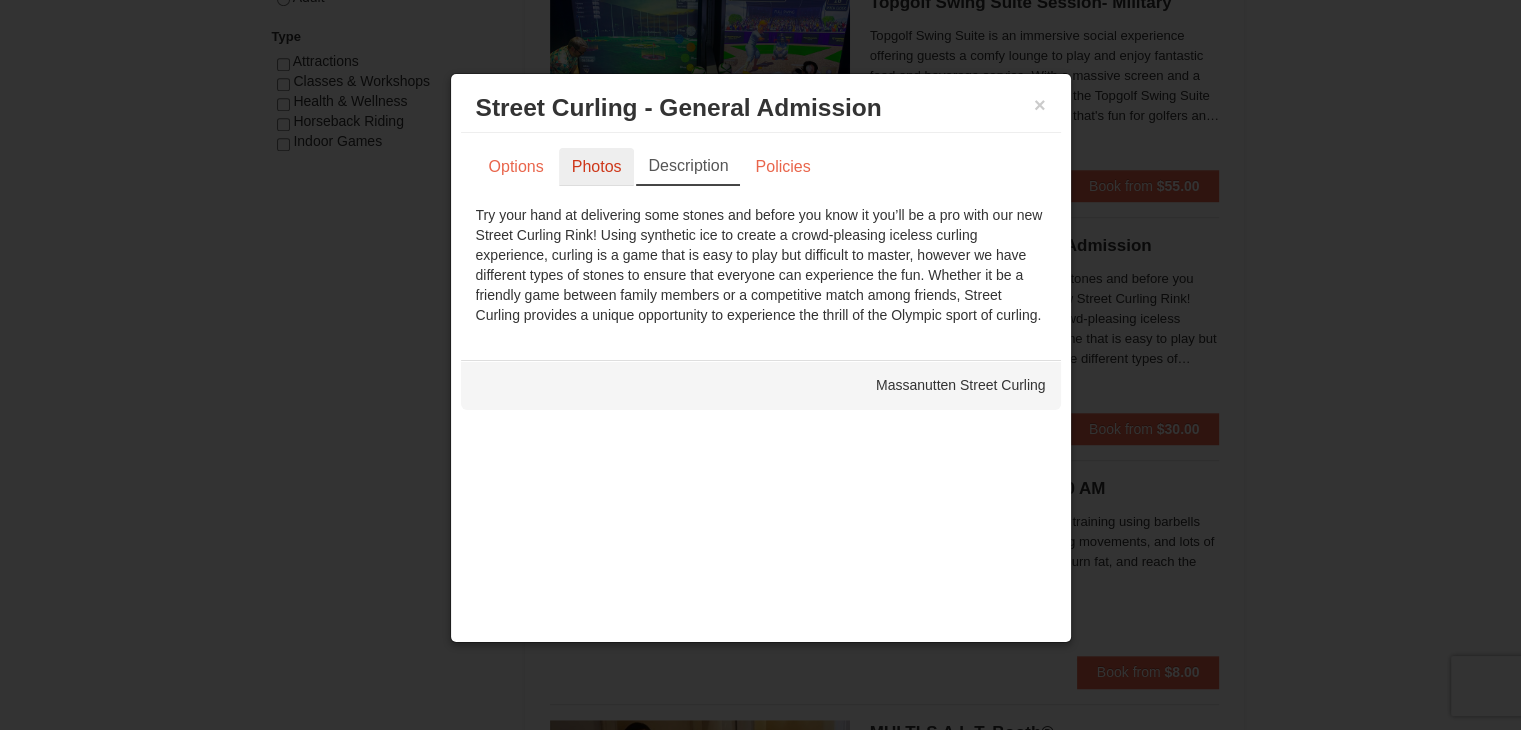 click on "Photos" at bounding box center (597, 167) 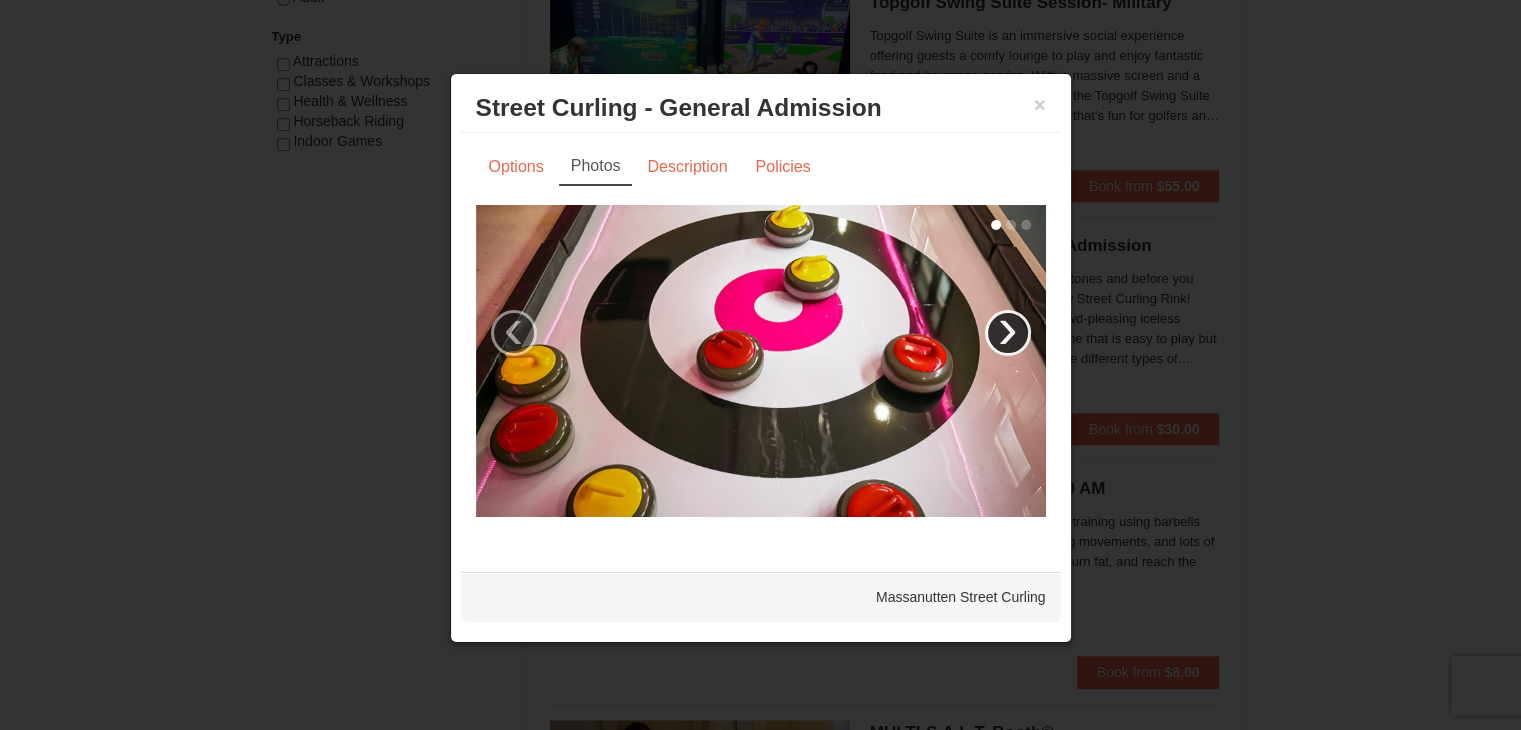 click on "›" at bounding box center [1008, 333] 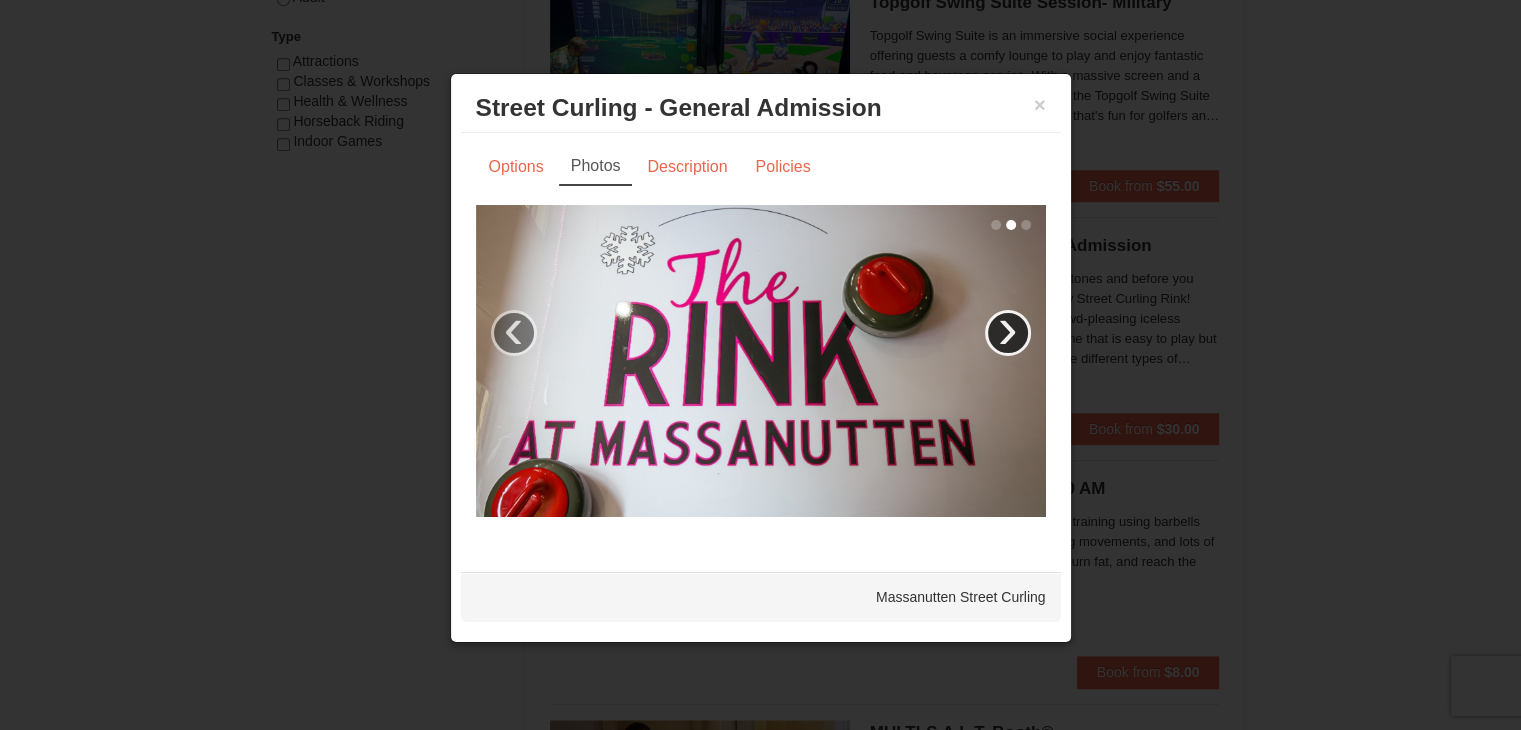click on "›" at bounding box center [1008, 333] 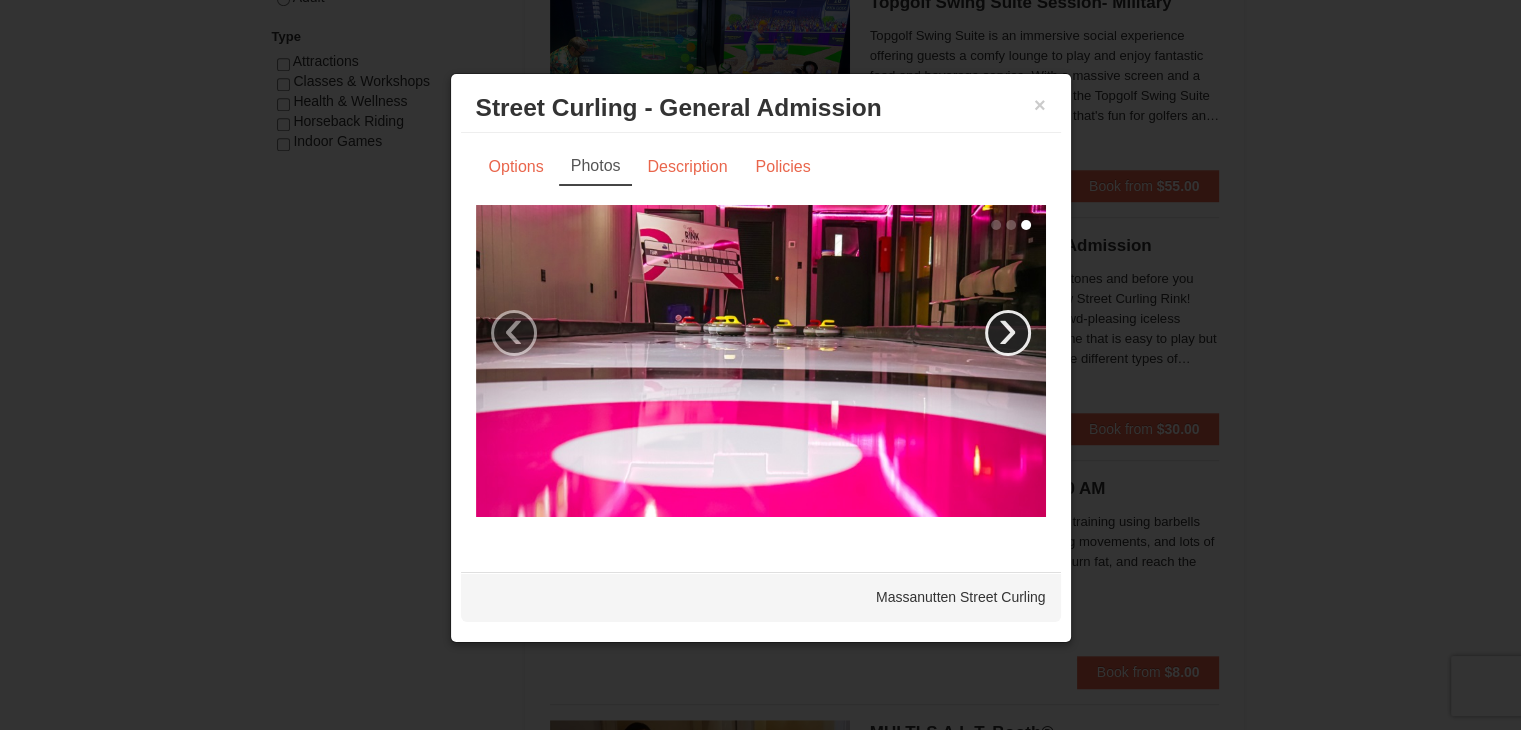 click on "›" at bounding box center (1008, 333) 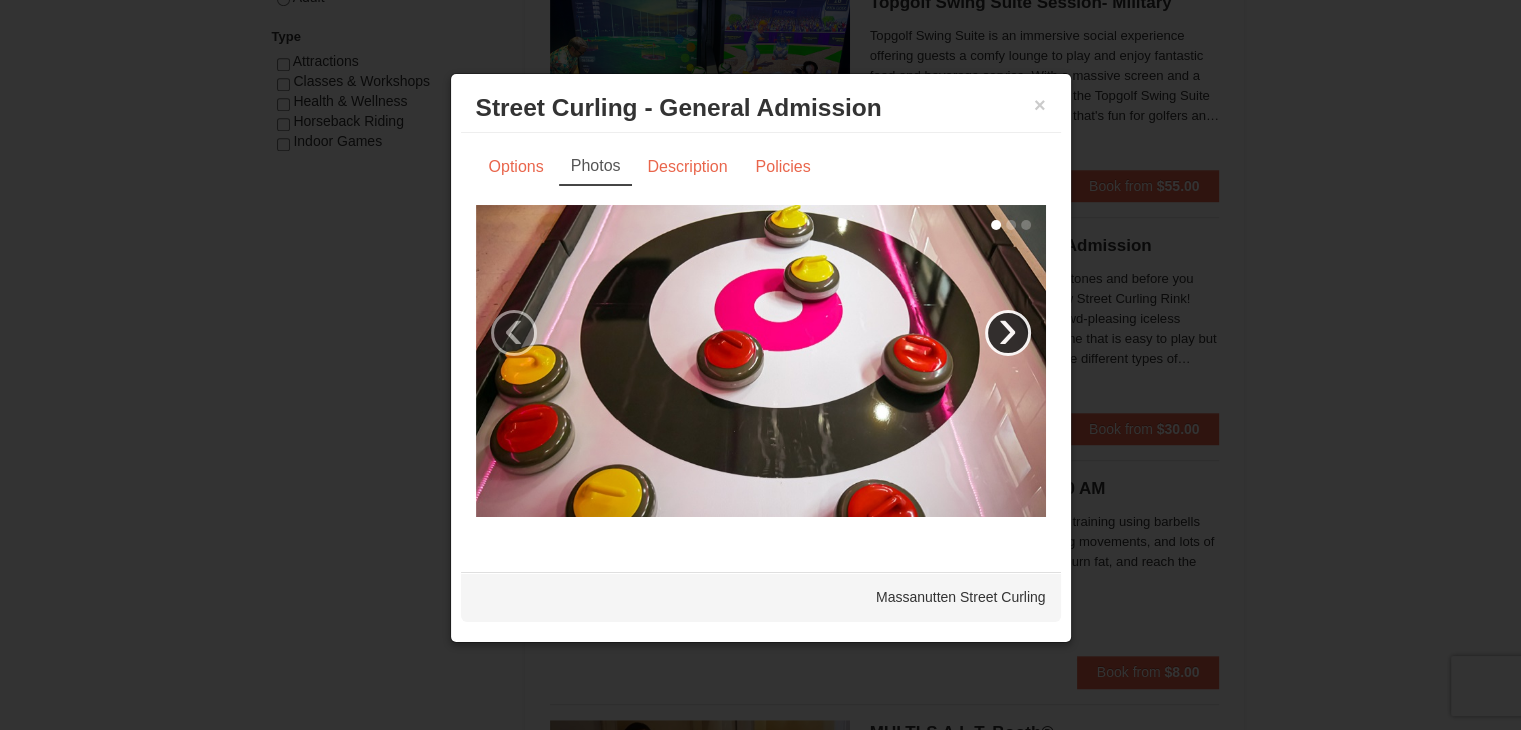 click on "›" at bounding box center [1008, 333] 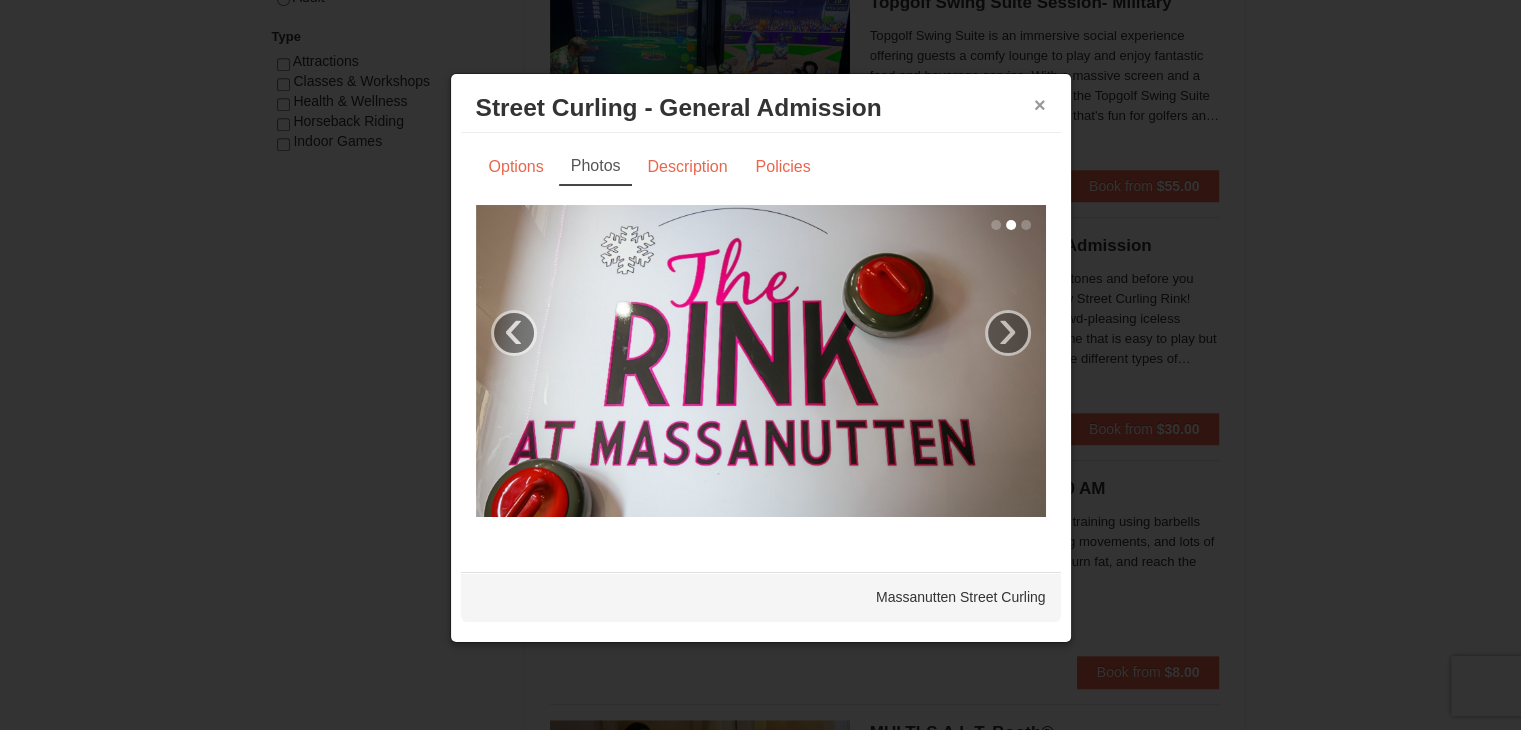 click on "×" at bounding box center (1040, 105) 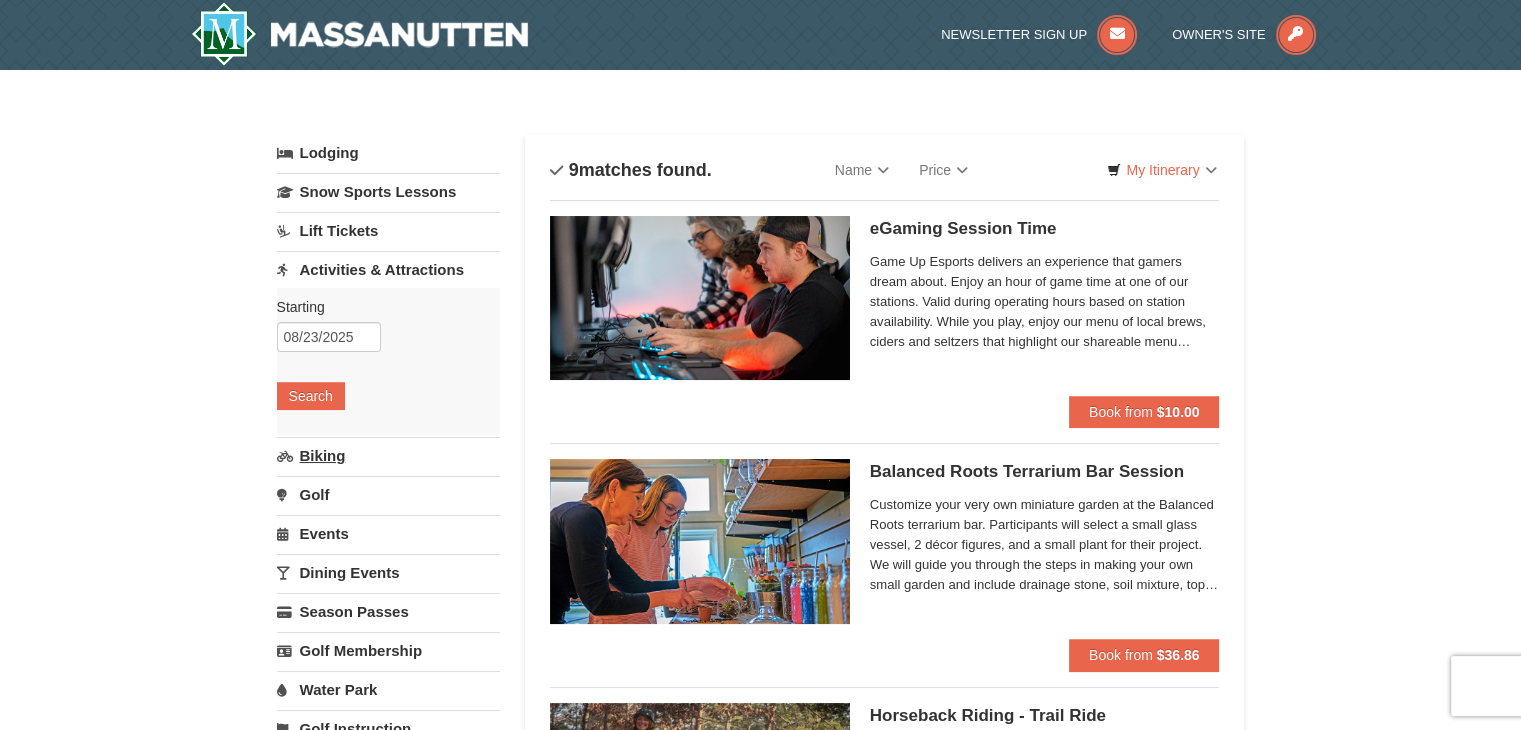 scroll, scrollTop: 100, scrollLeft: 0, axis: vertical 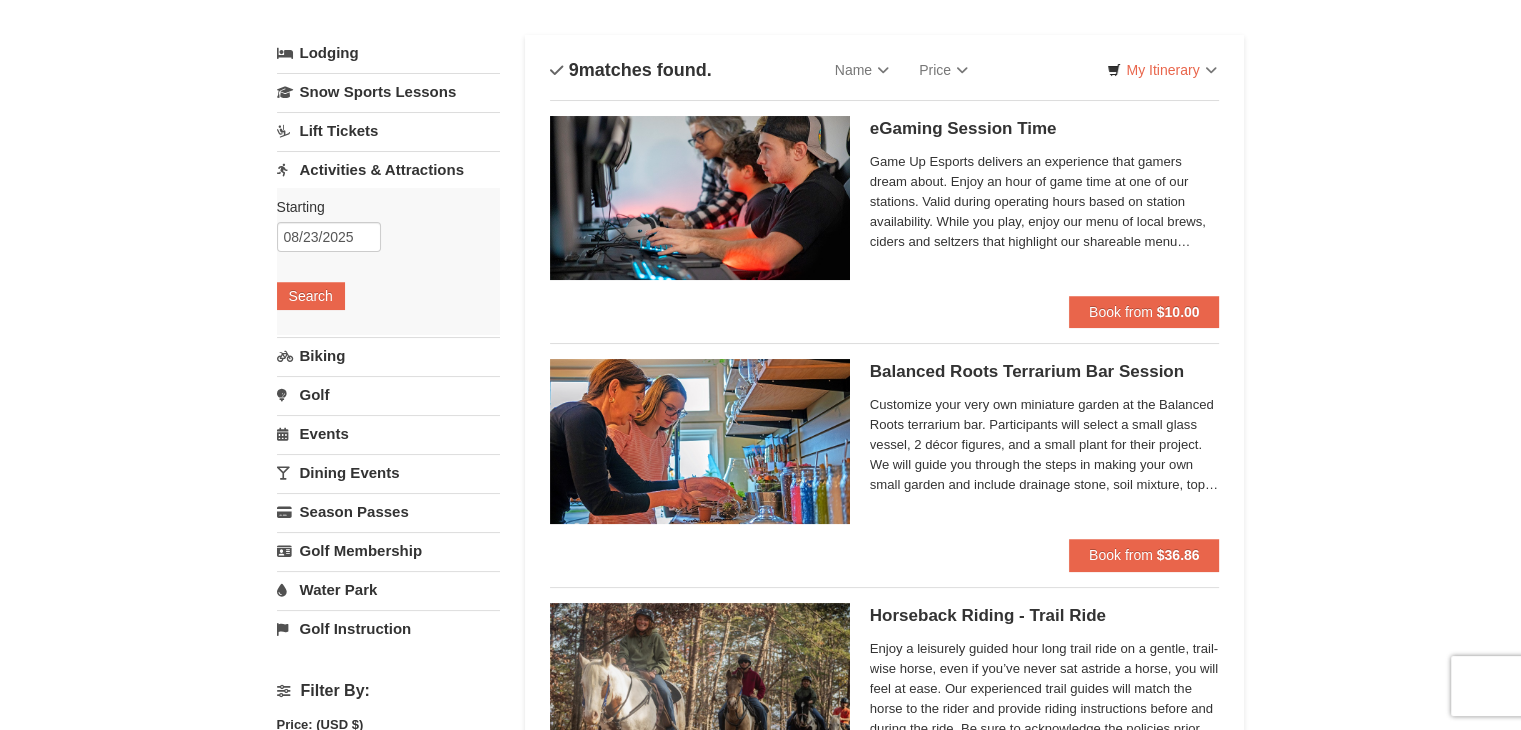 click on "Events" at bounding box center (388, 433) 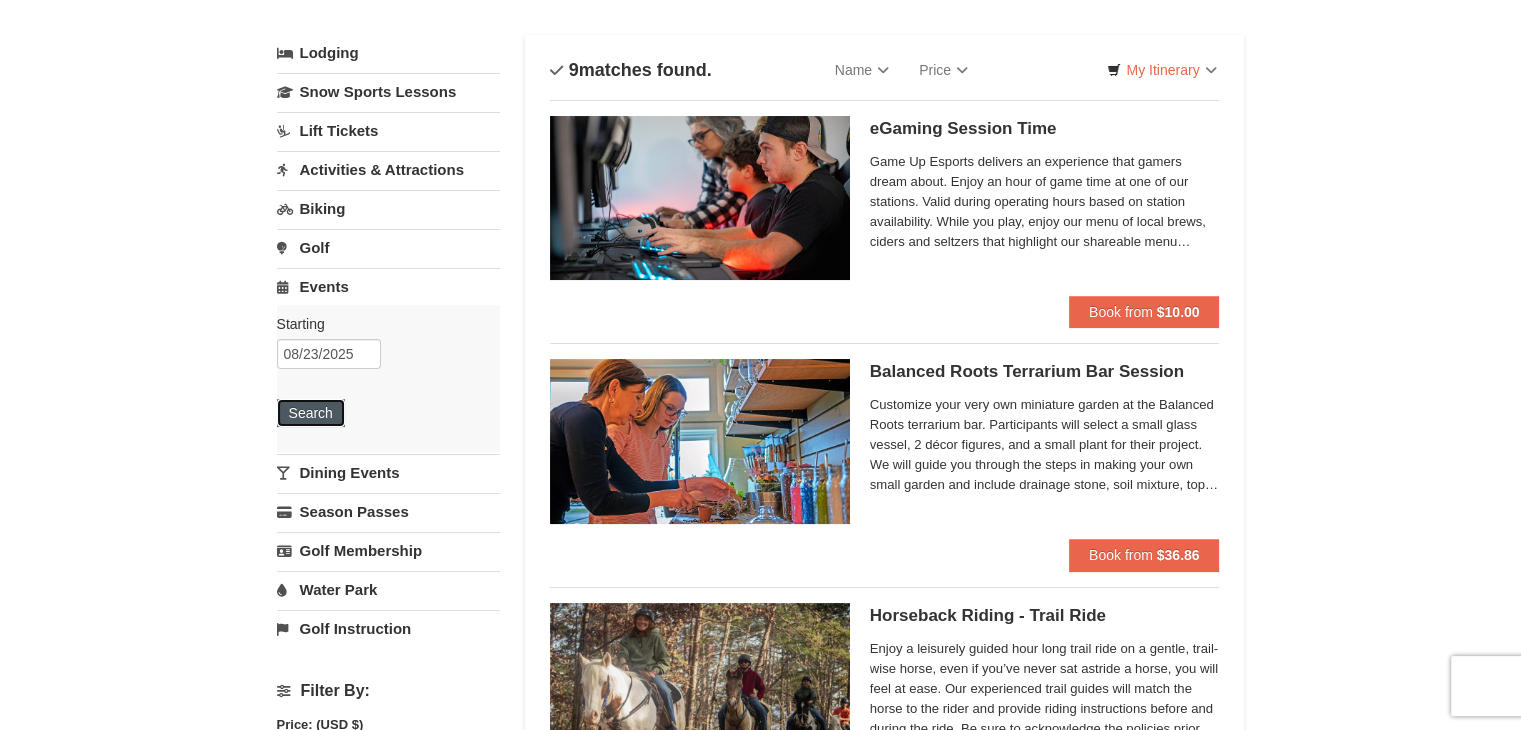 click on "Search" at bounding box center [311, 413] 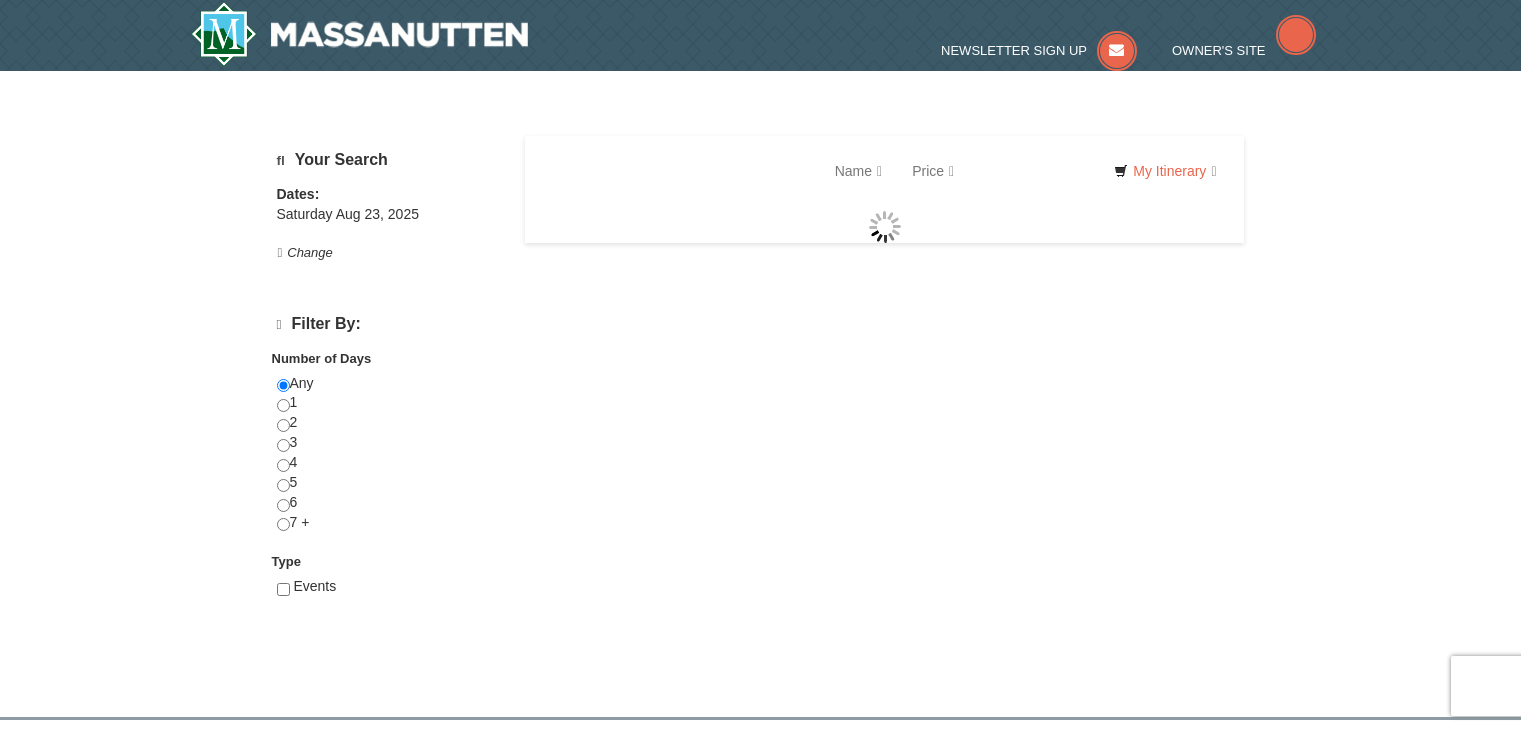 scroll, scrollTop: 0, scrollLeft: 0, axis: both 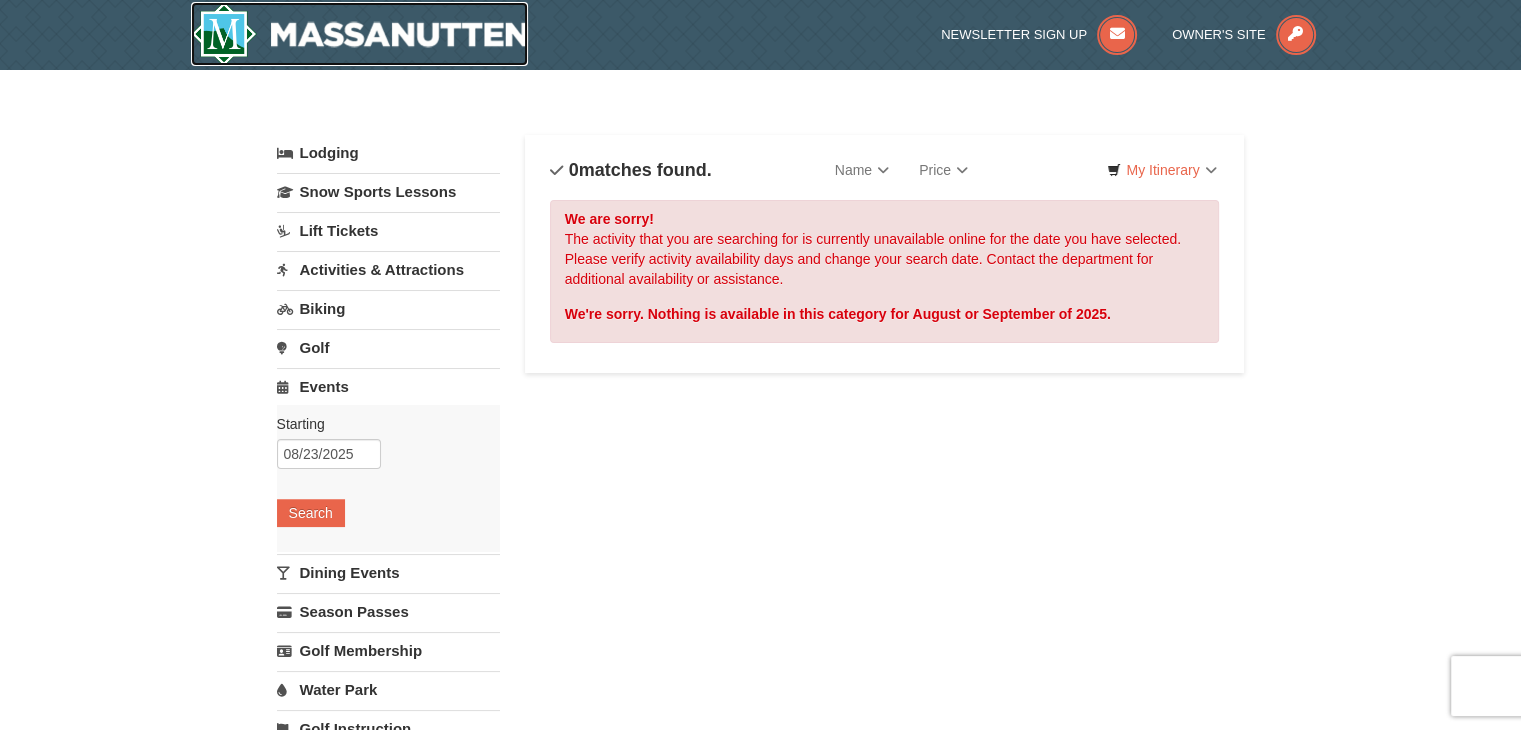 click at bounding box center (360, 34) 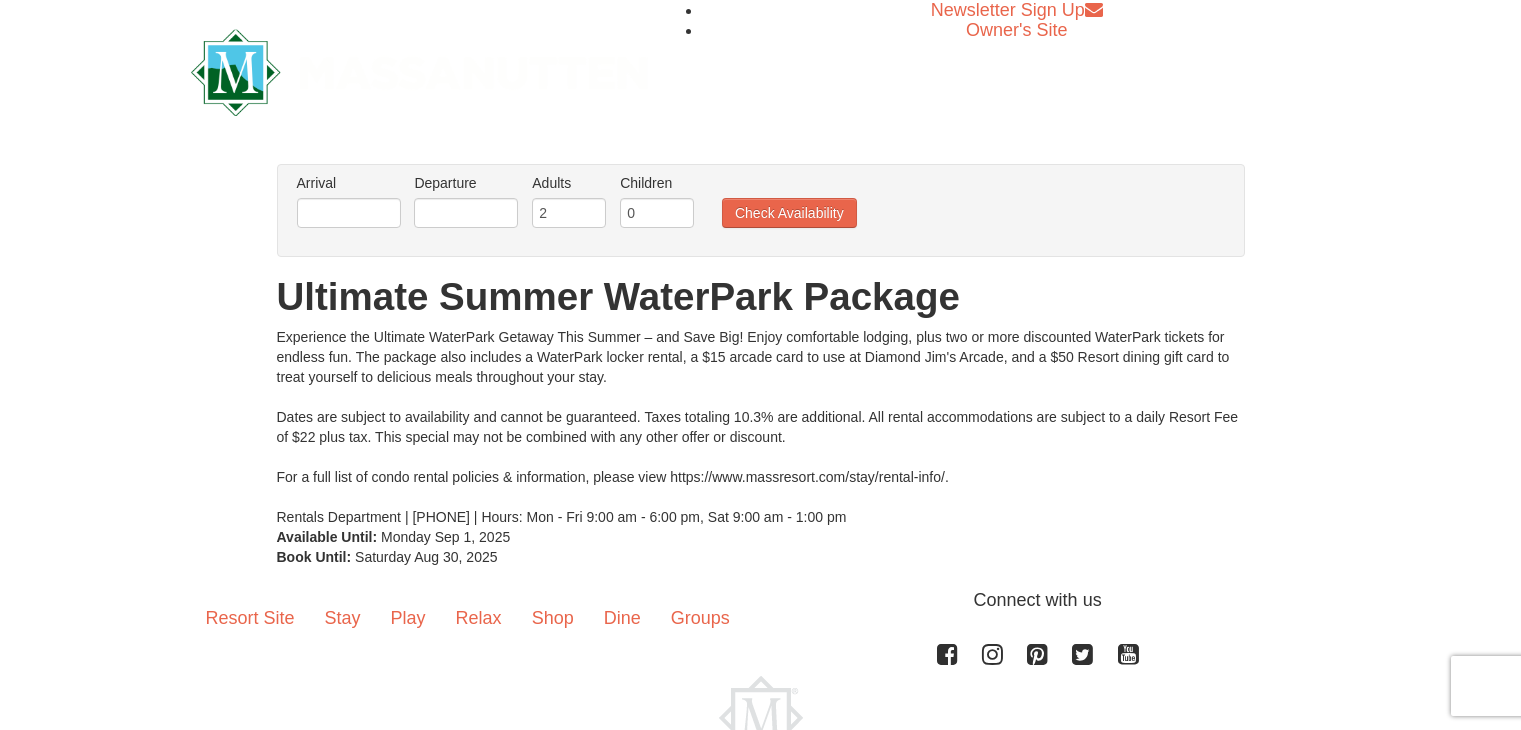 scroll, scrollTop: 0, scrollLeft: 0, axis: both 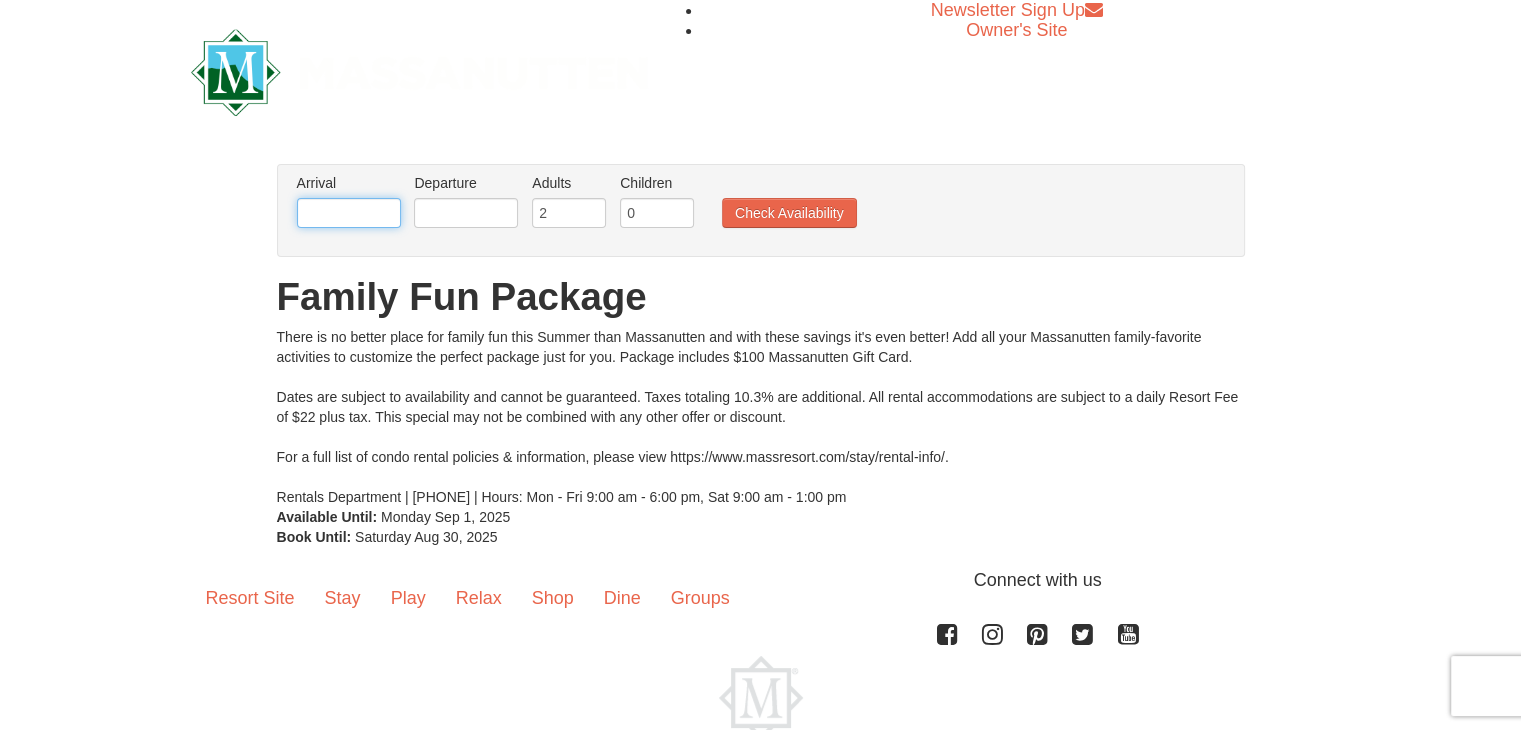 click at bounding box center (349, 213) 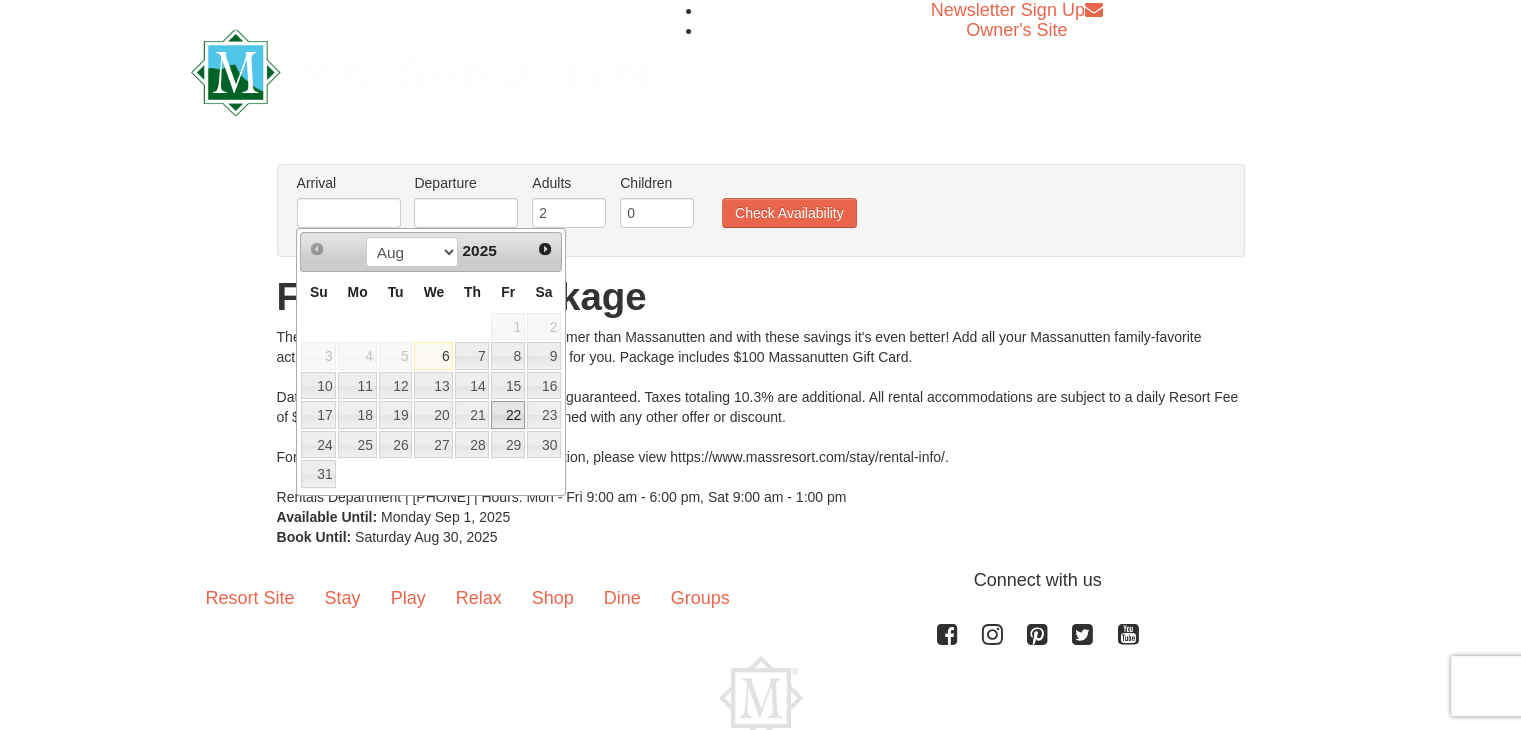 click on "22" at bounding box center (508, 415) 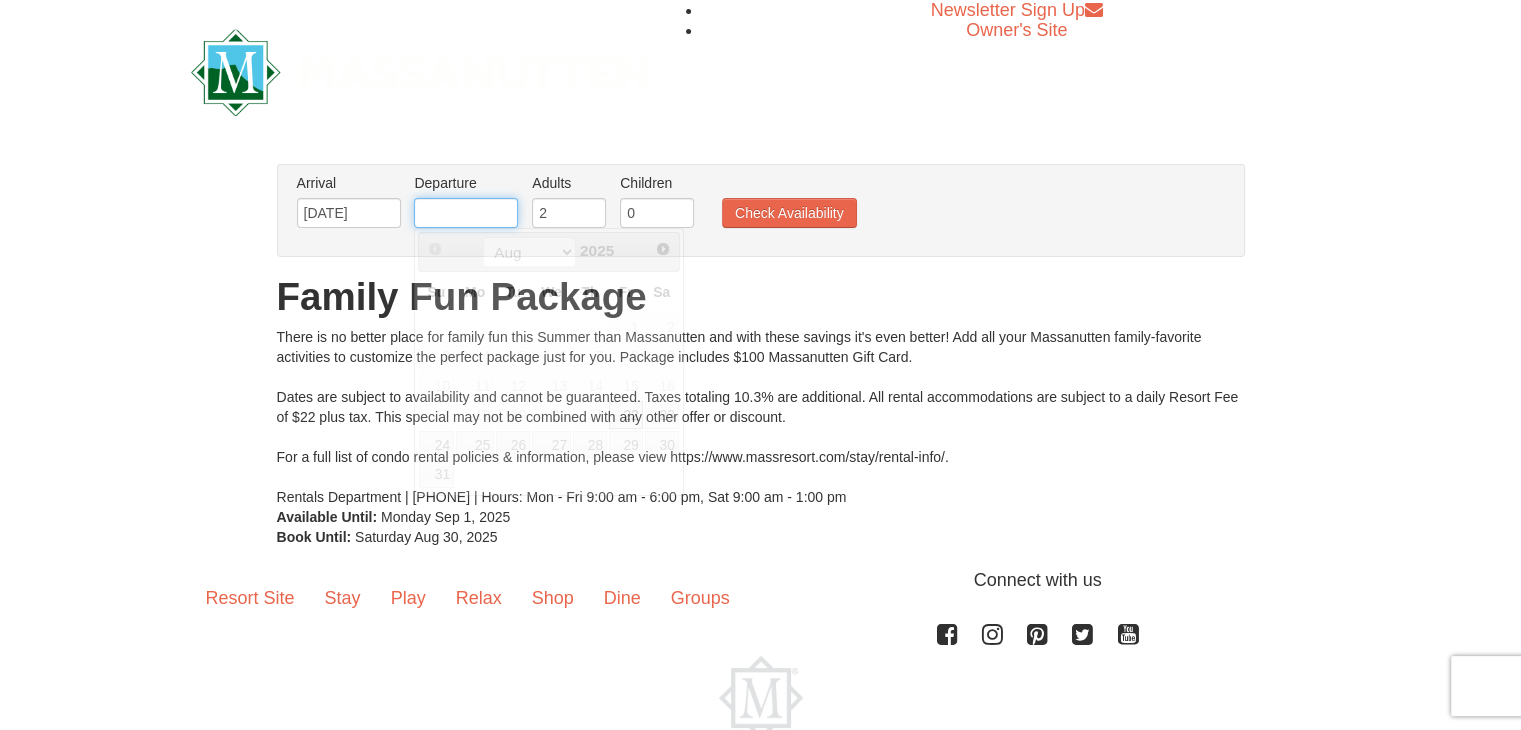 click at bounding box center [466, 213] 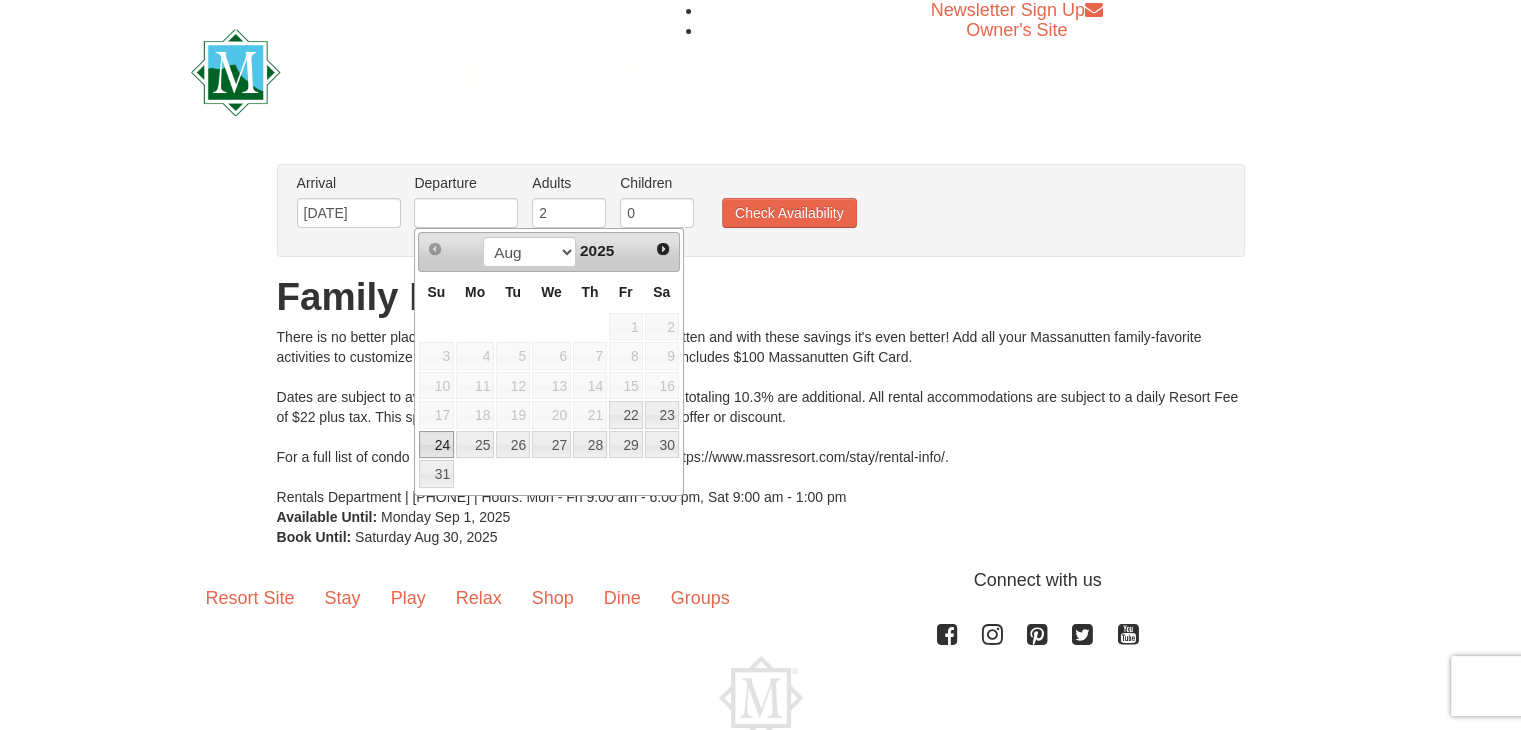 click on "24" at bounding box center (436, 445) 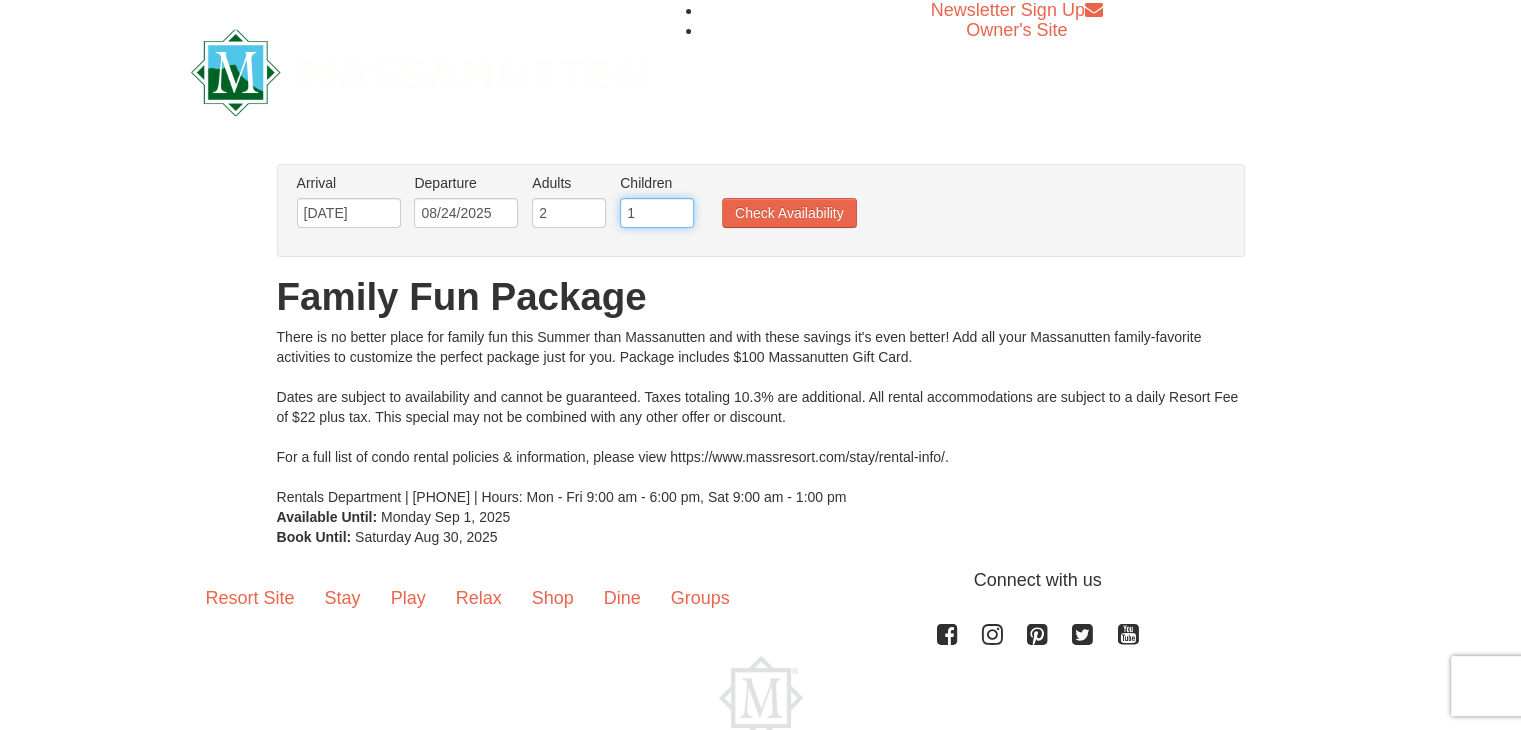 click on "1" at bounding box center [657, 213] 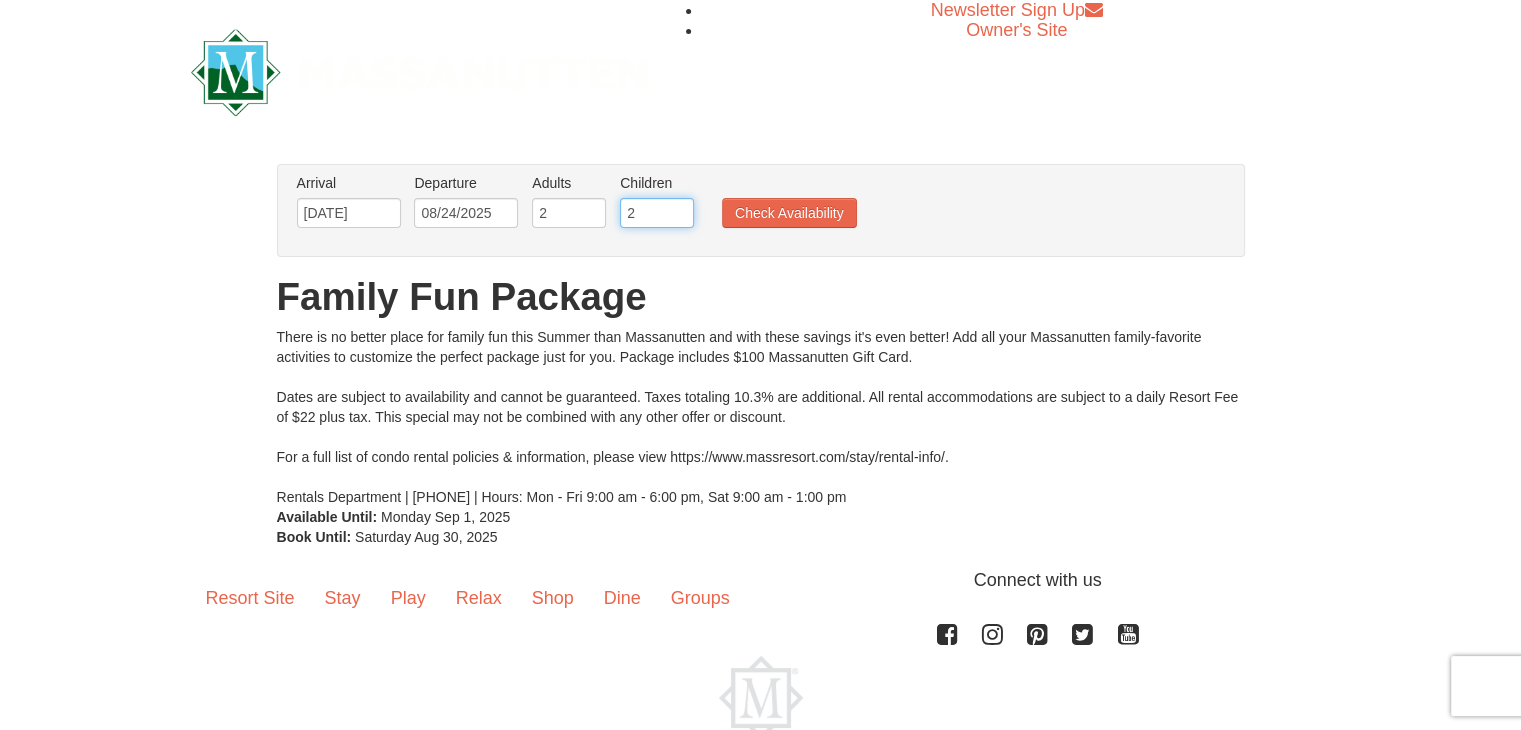 click on "2" at bounding box center (657, 213) 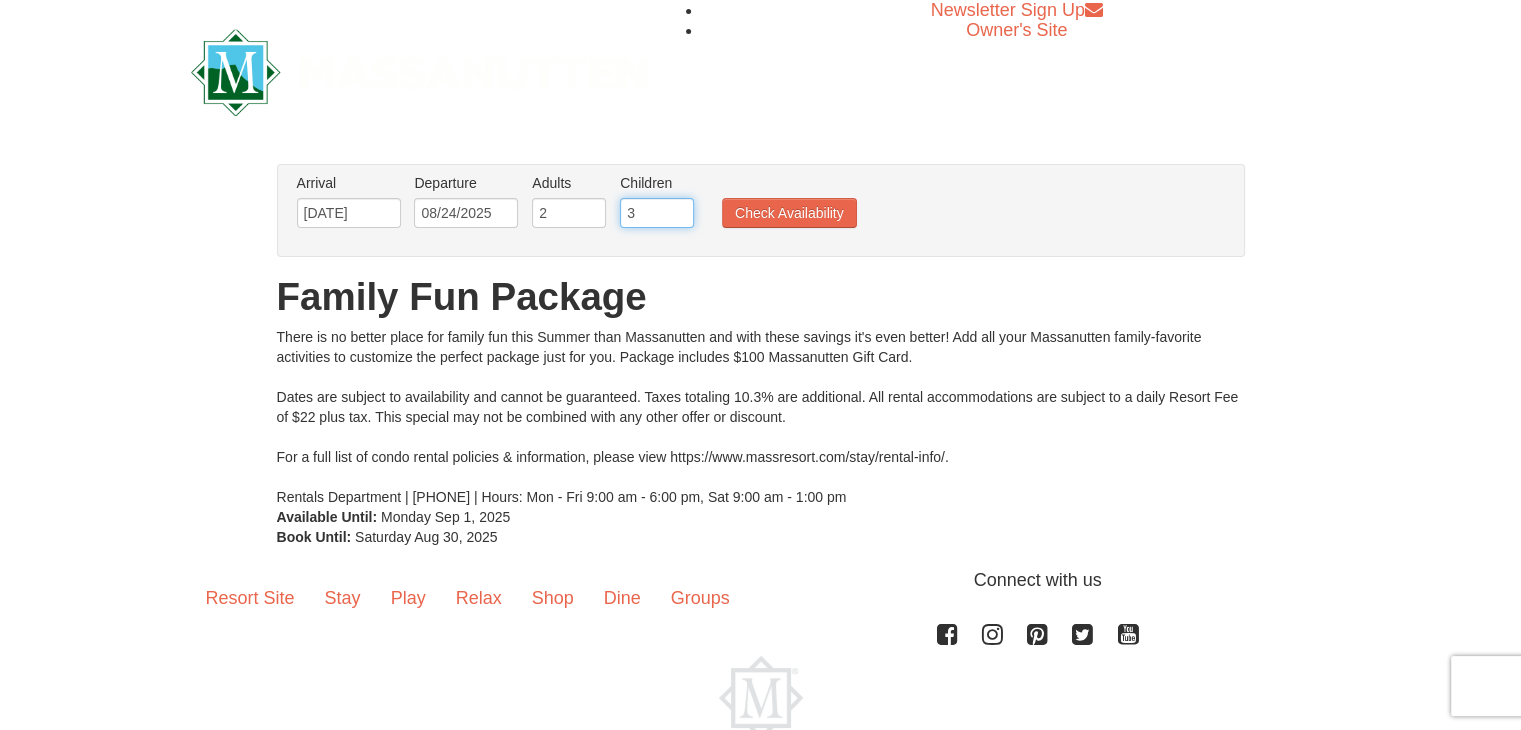 type on "3" 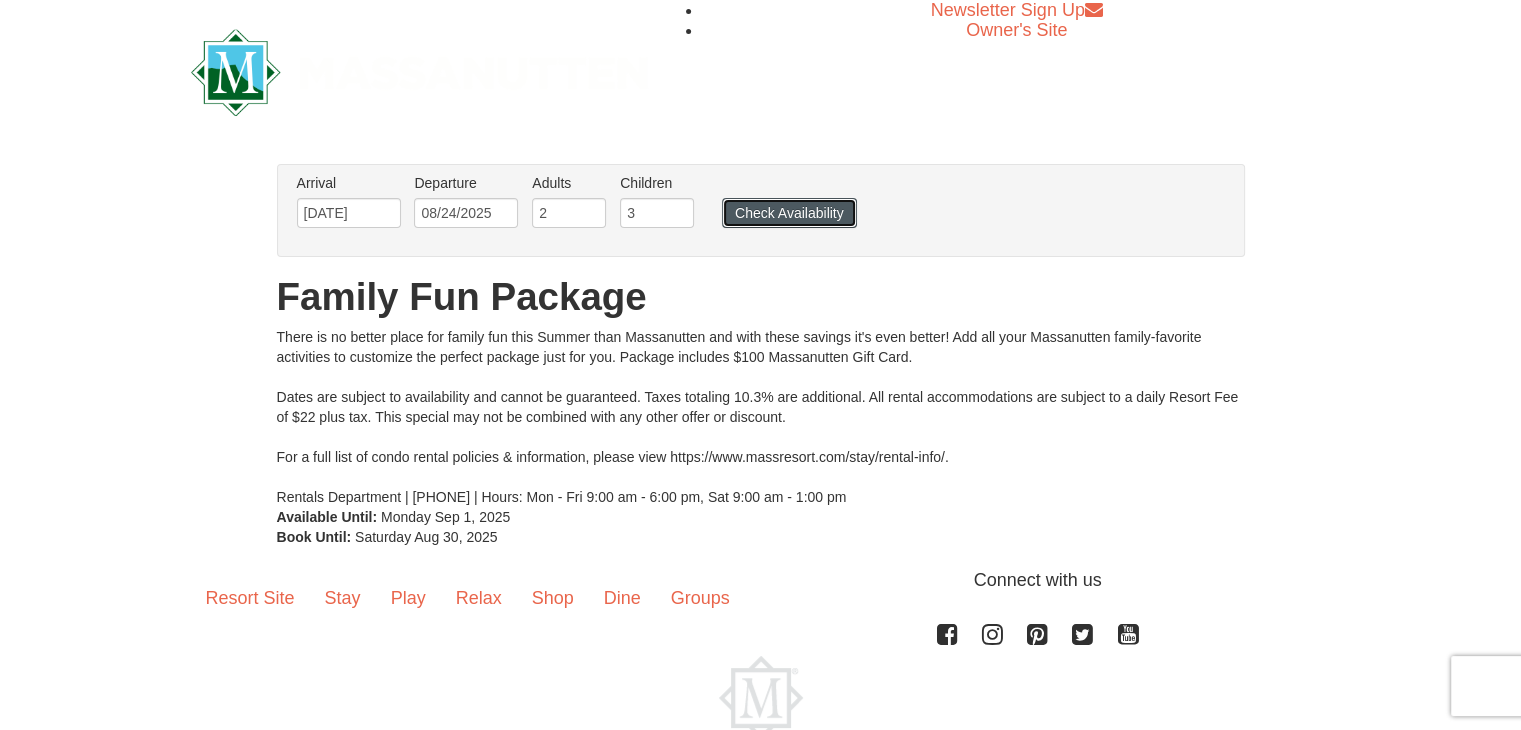 click on "Check Availability" at bounding box center (789, 213) 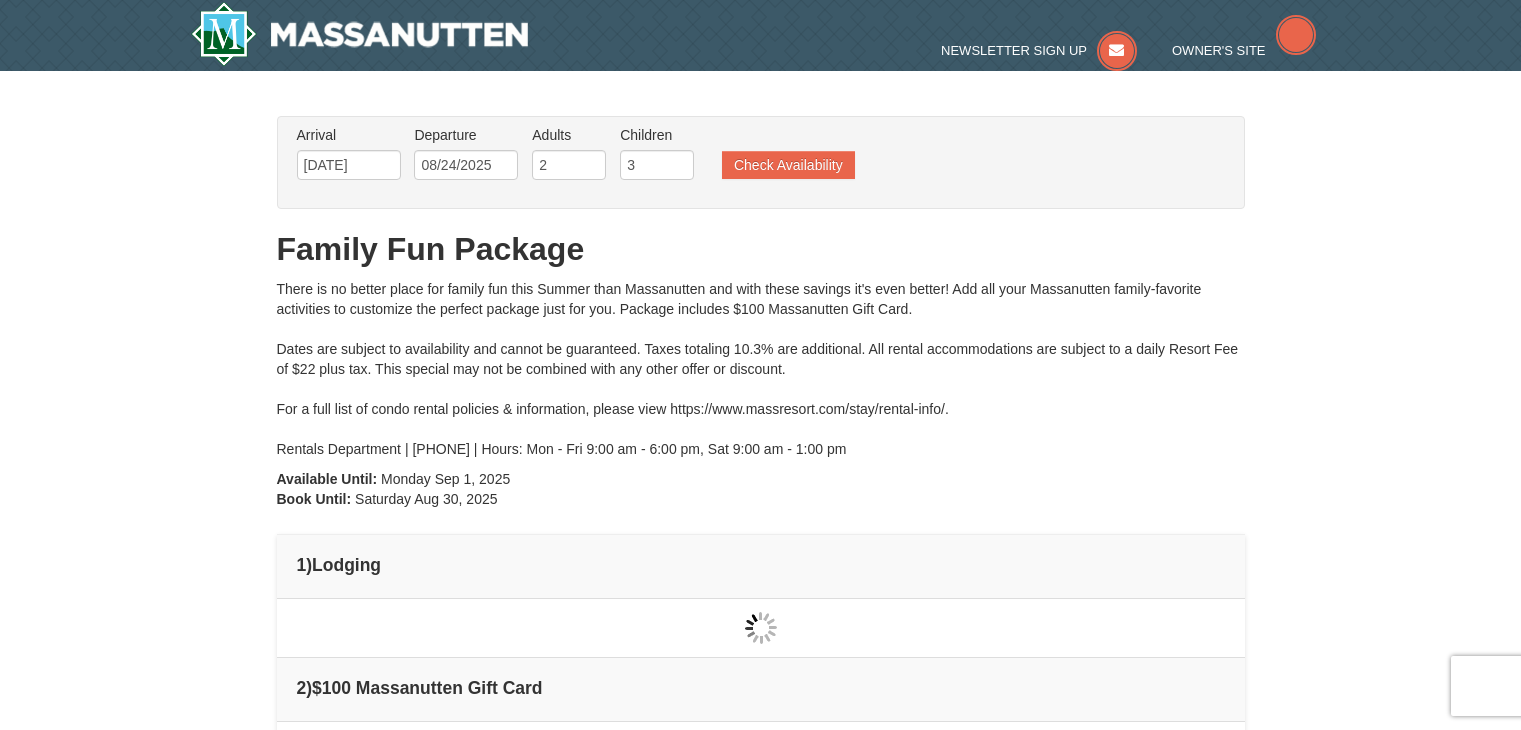 type on "[DATE]" 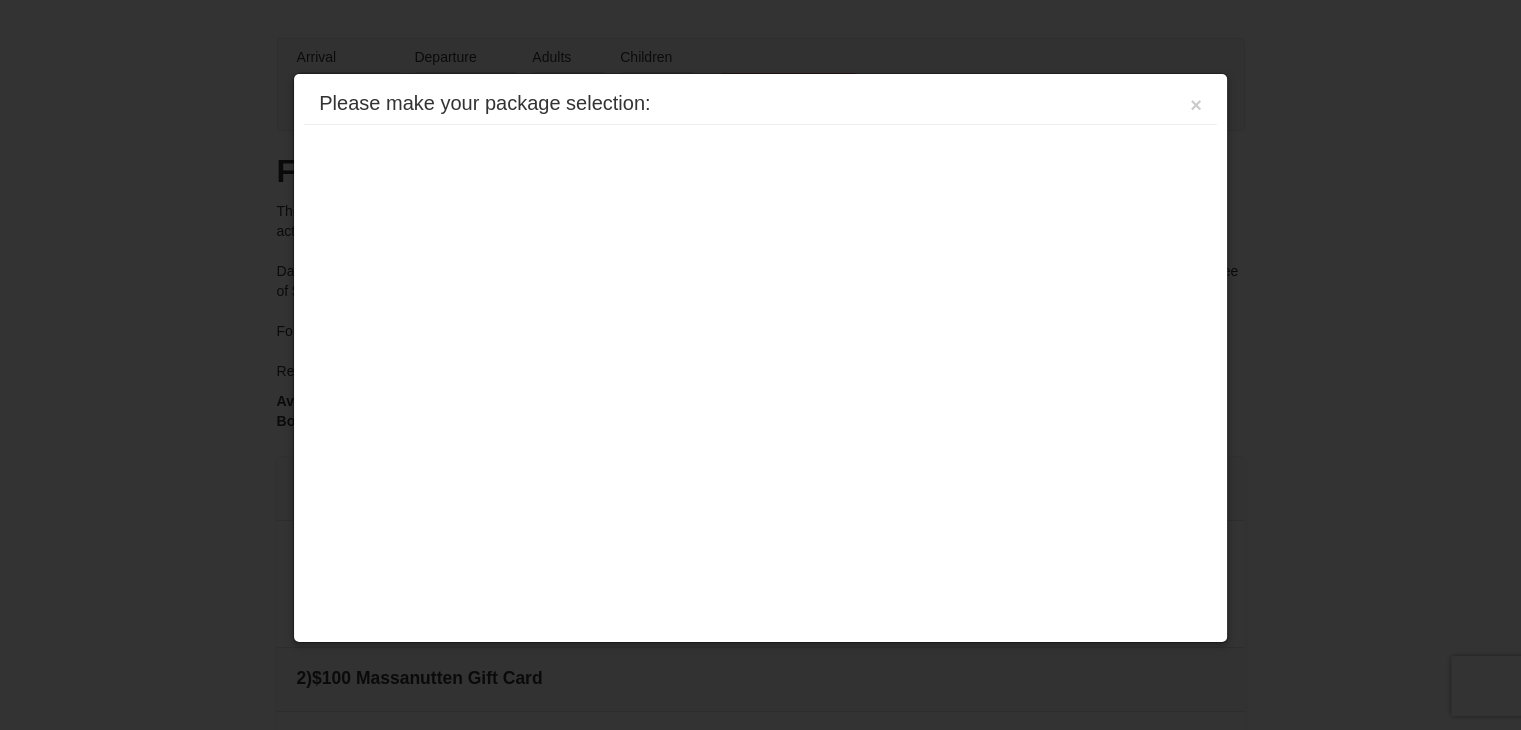 scroll, scrollTop: 580, scrollLeft: 0, axis: vertical 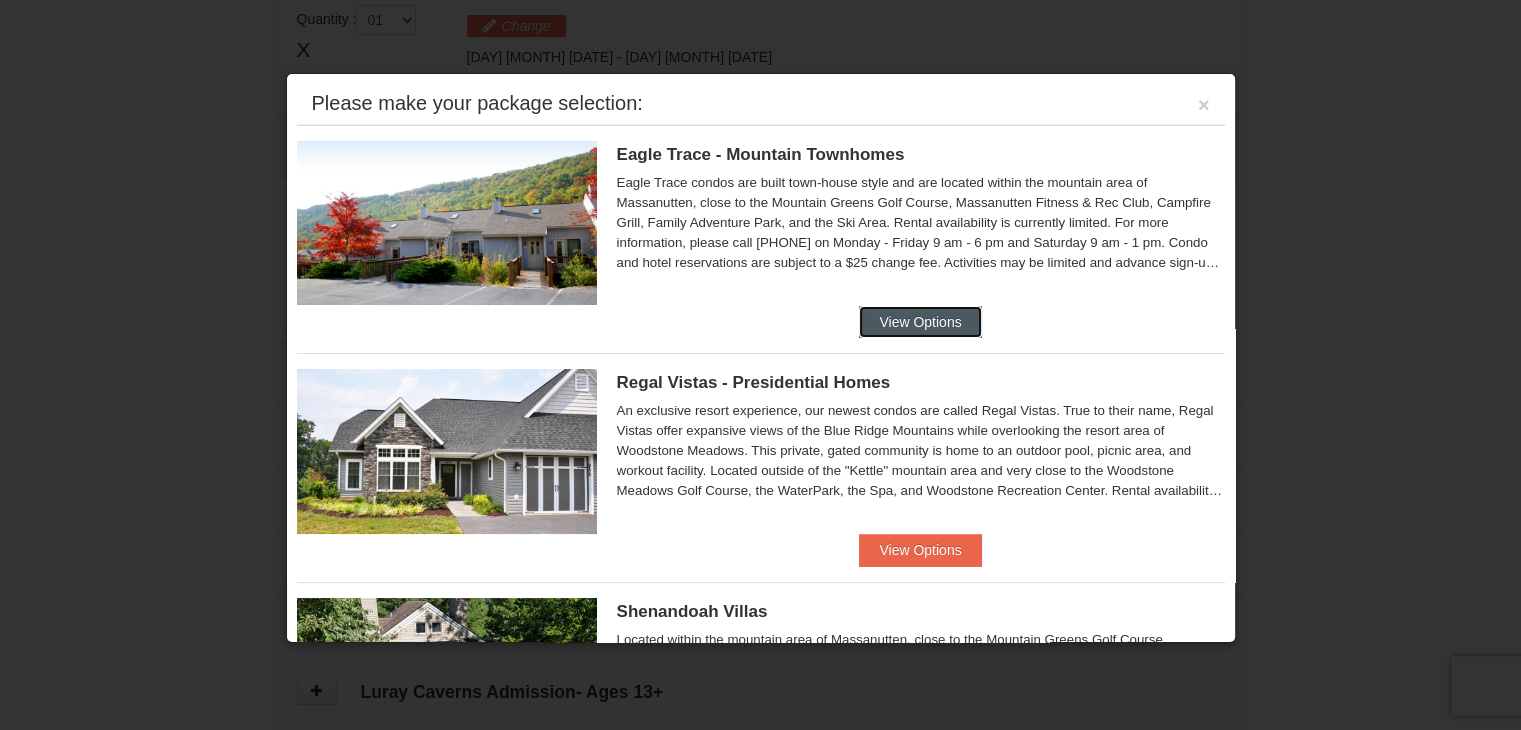 click on "View Options" at bounding box center (920, 322) 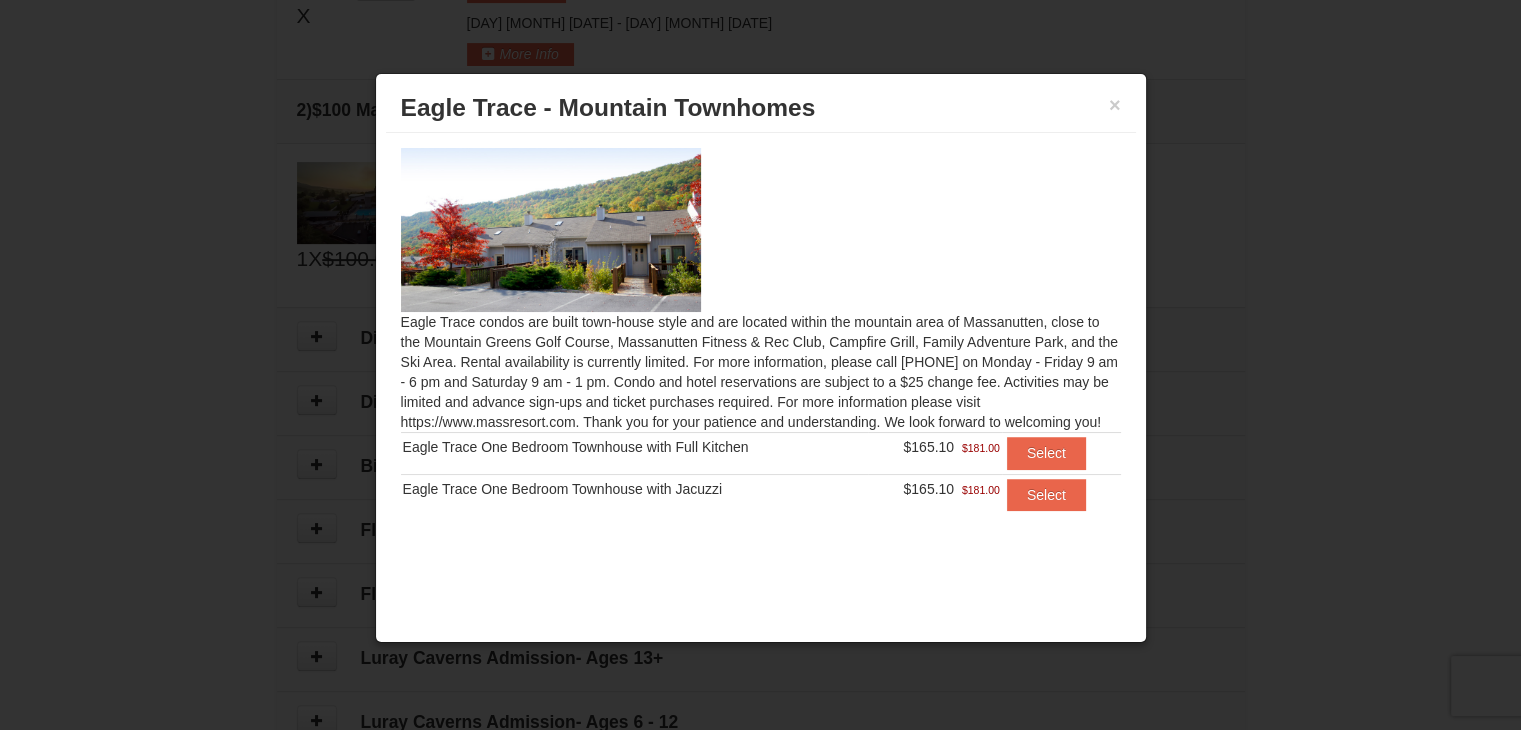 scroll, scrollTop: 611, scrollLeft: 0, axis: vertical 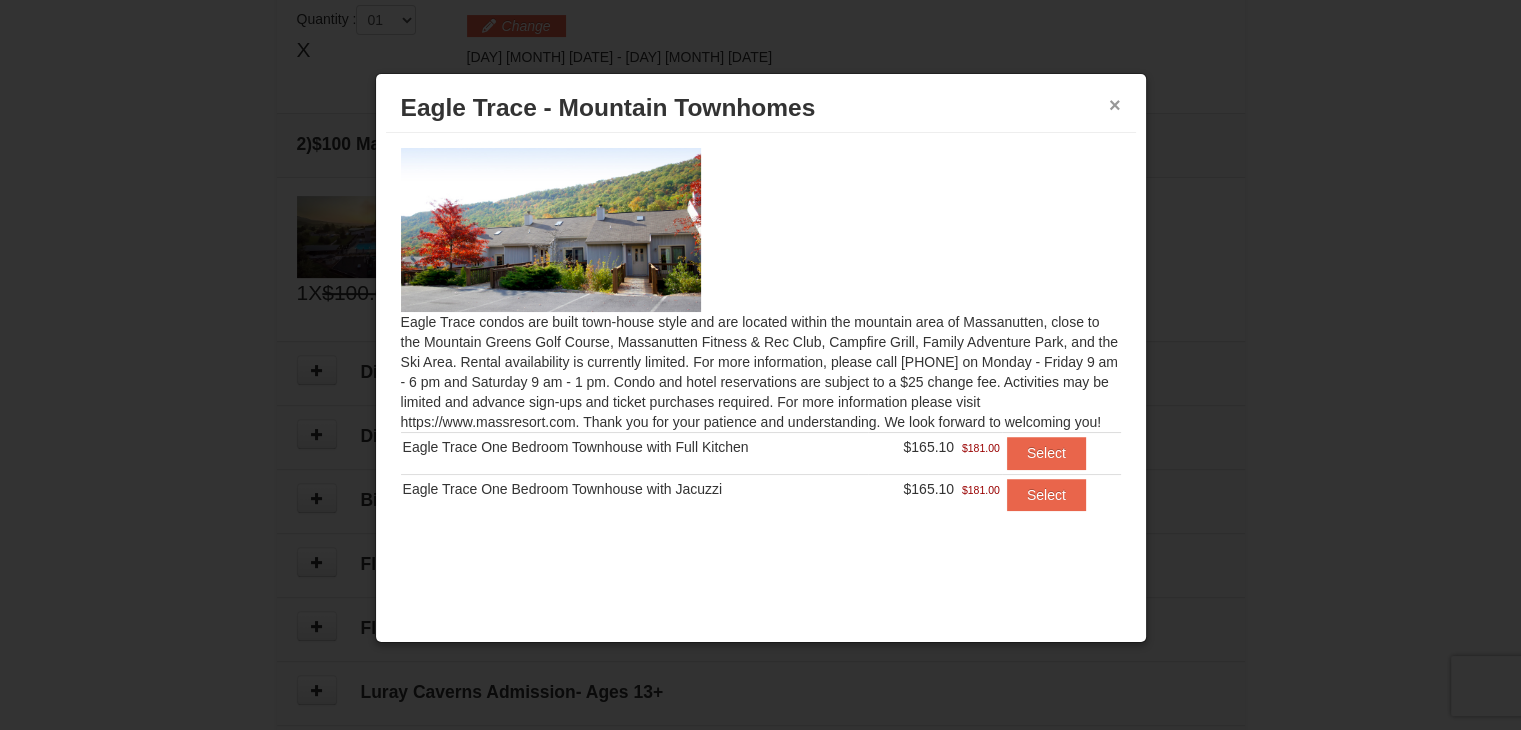 click on "×" at bounding box center [1115, 105] 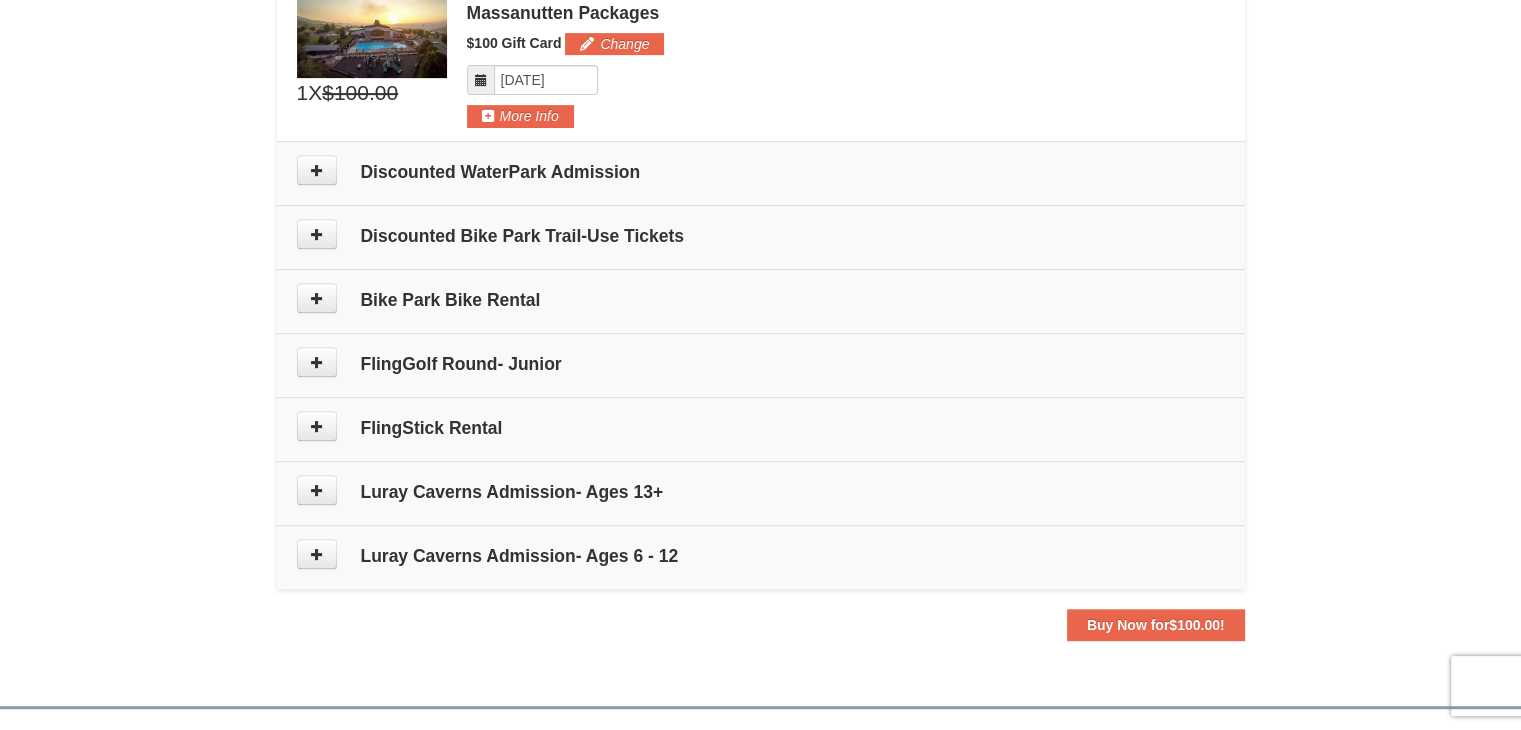 scroll, scrollTop: 711, scrollLeft: 0, axis: vertical 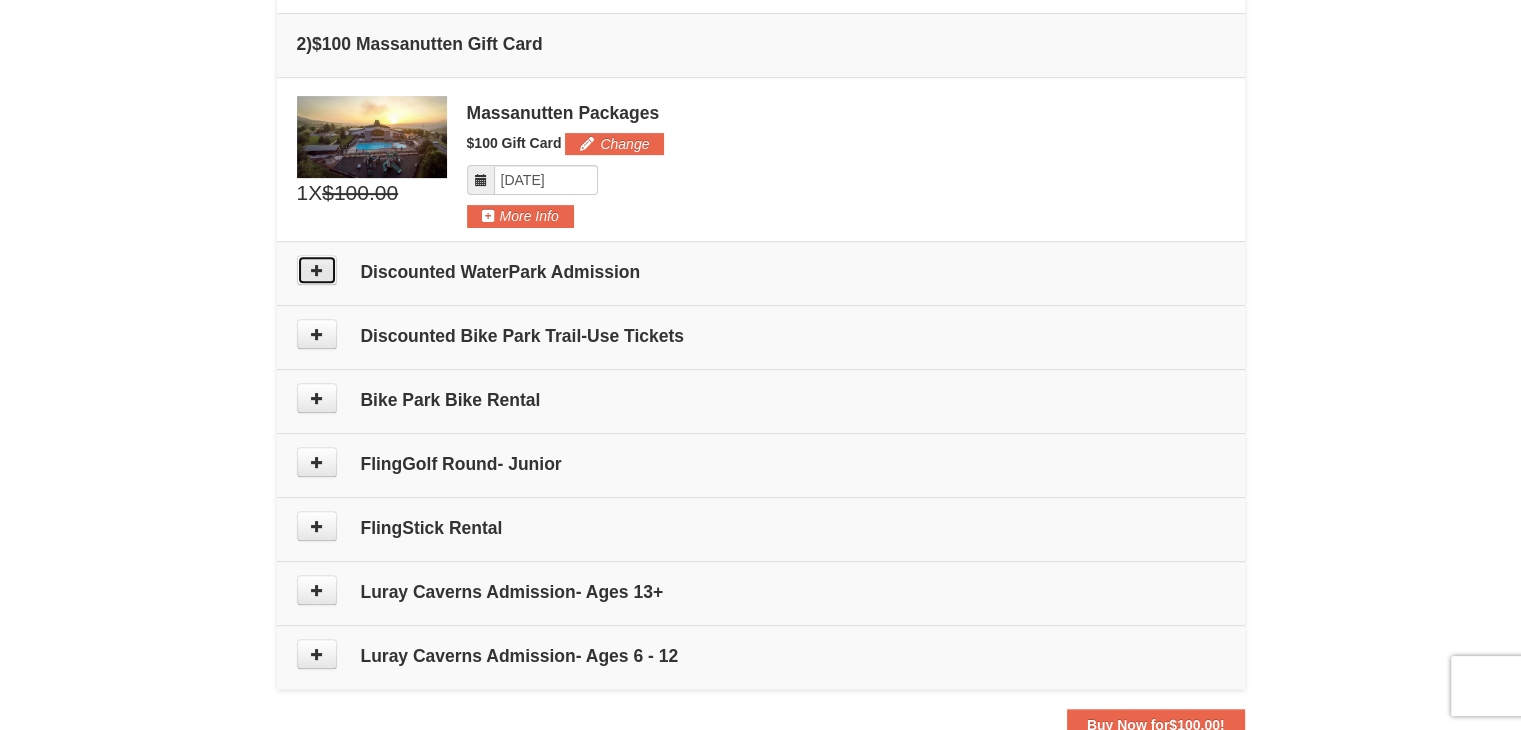 click at bounding box center [317, 270] 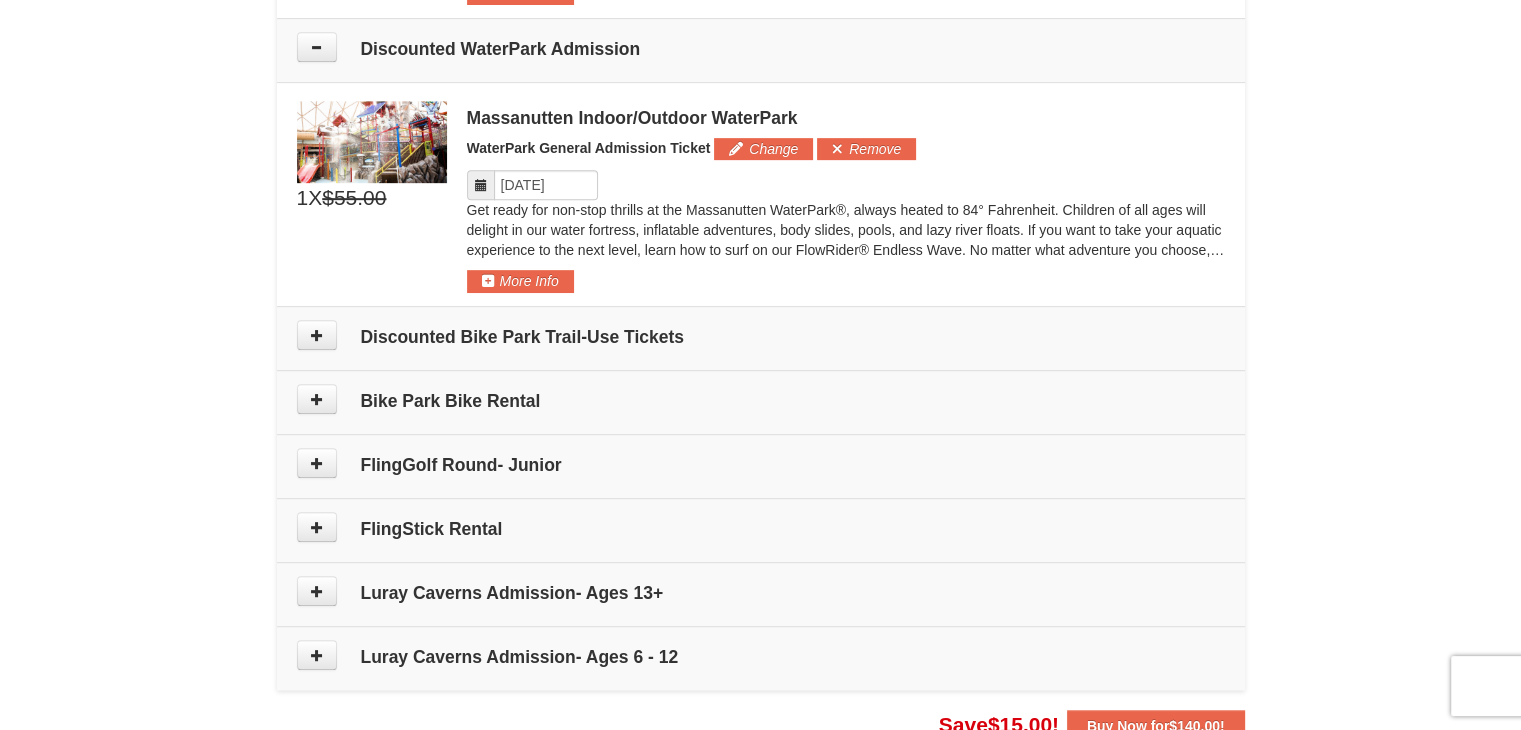 scroll, scrollTop: 950, scrollLeft: 0, axis: vertical 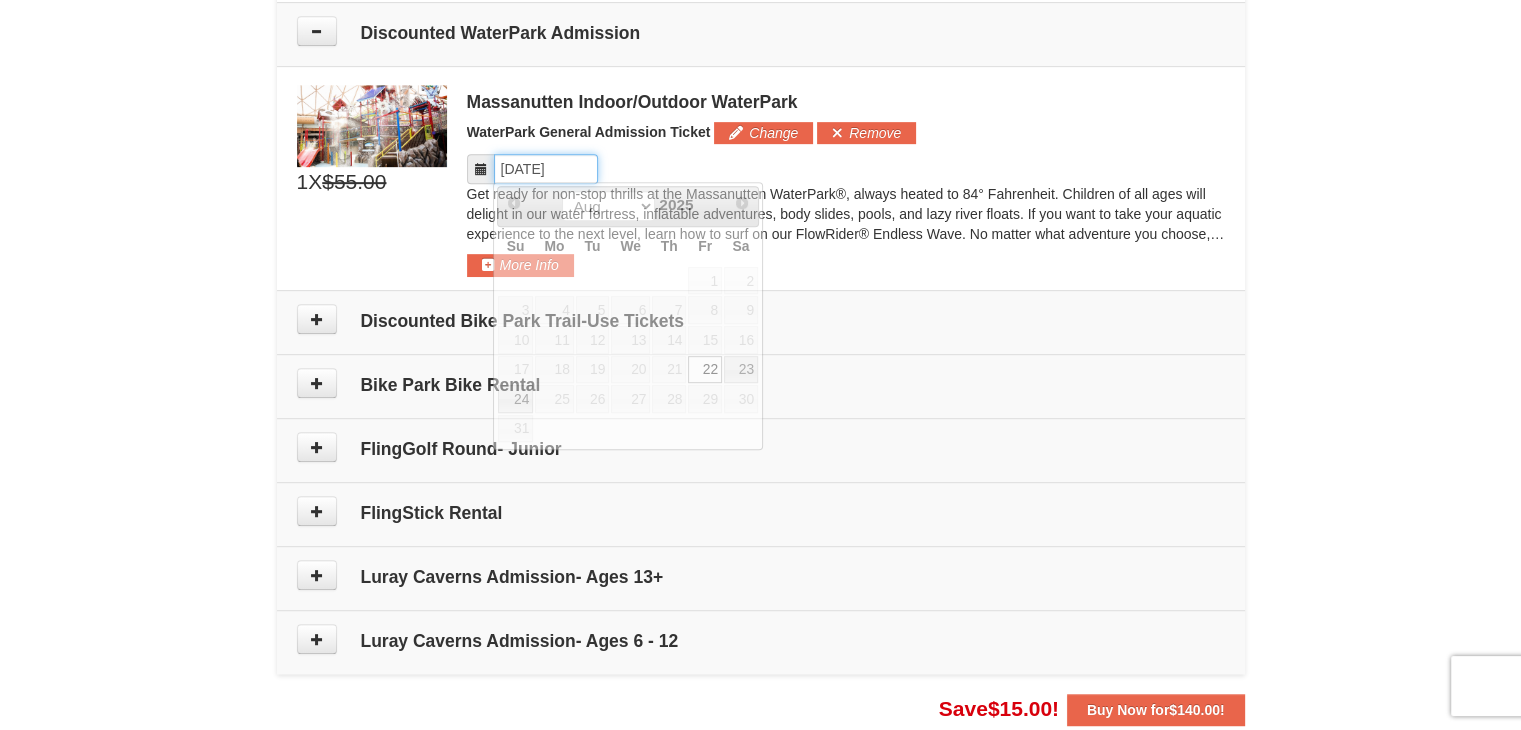 click on "Please format dates MM/DD/YYYY" at bounding box center [546, 169] 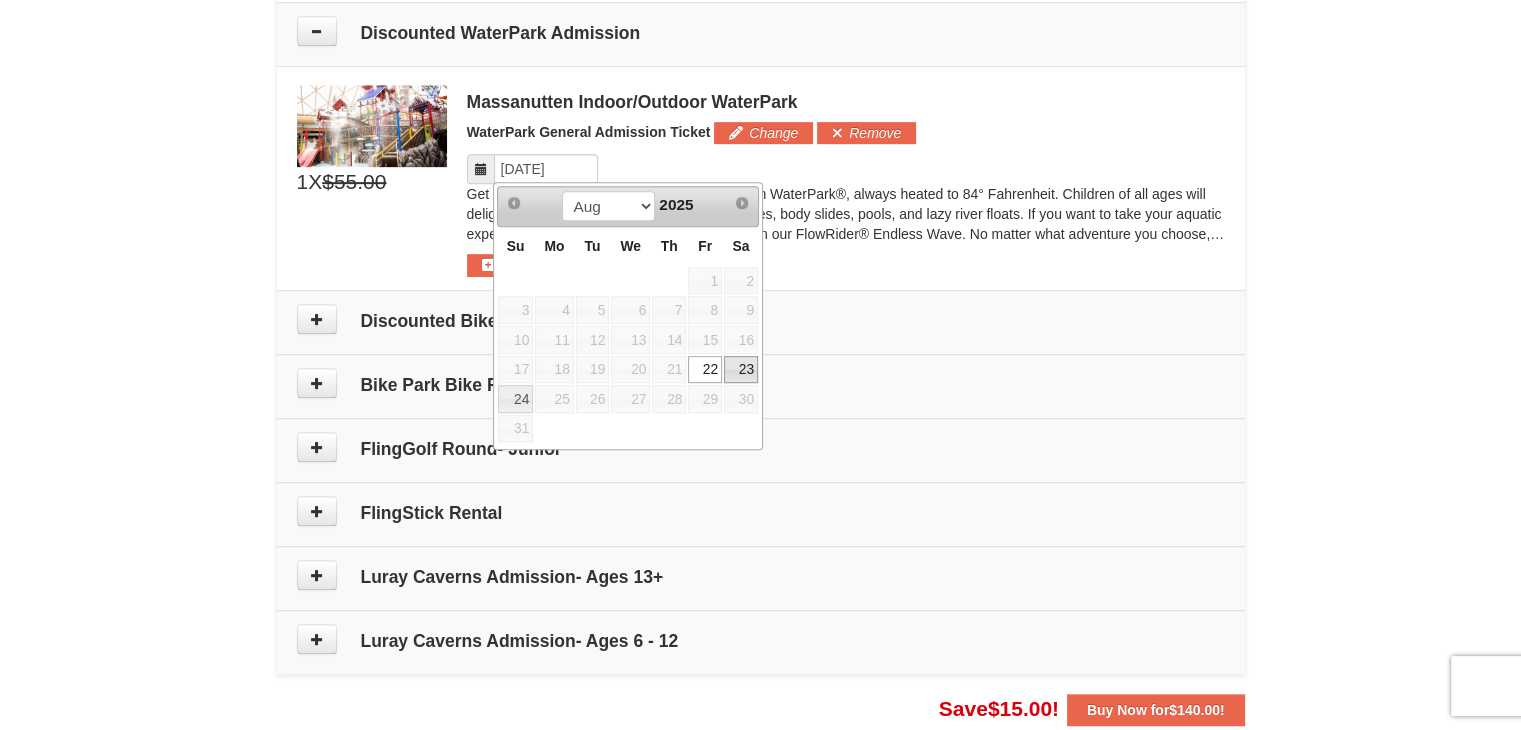 click on "23" at bounding box center [741, 370] 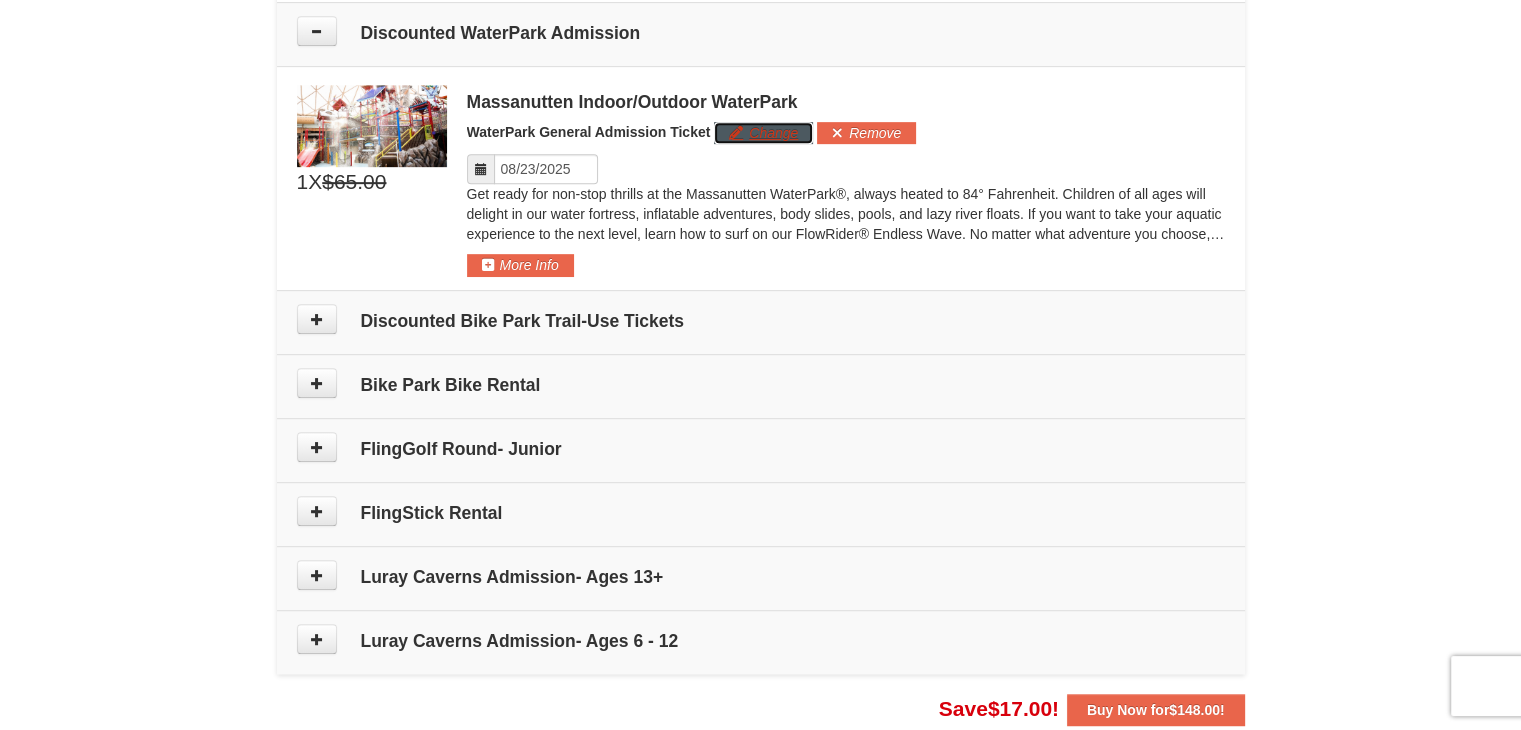 click on "Change" at bounding box center (763, 133) 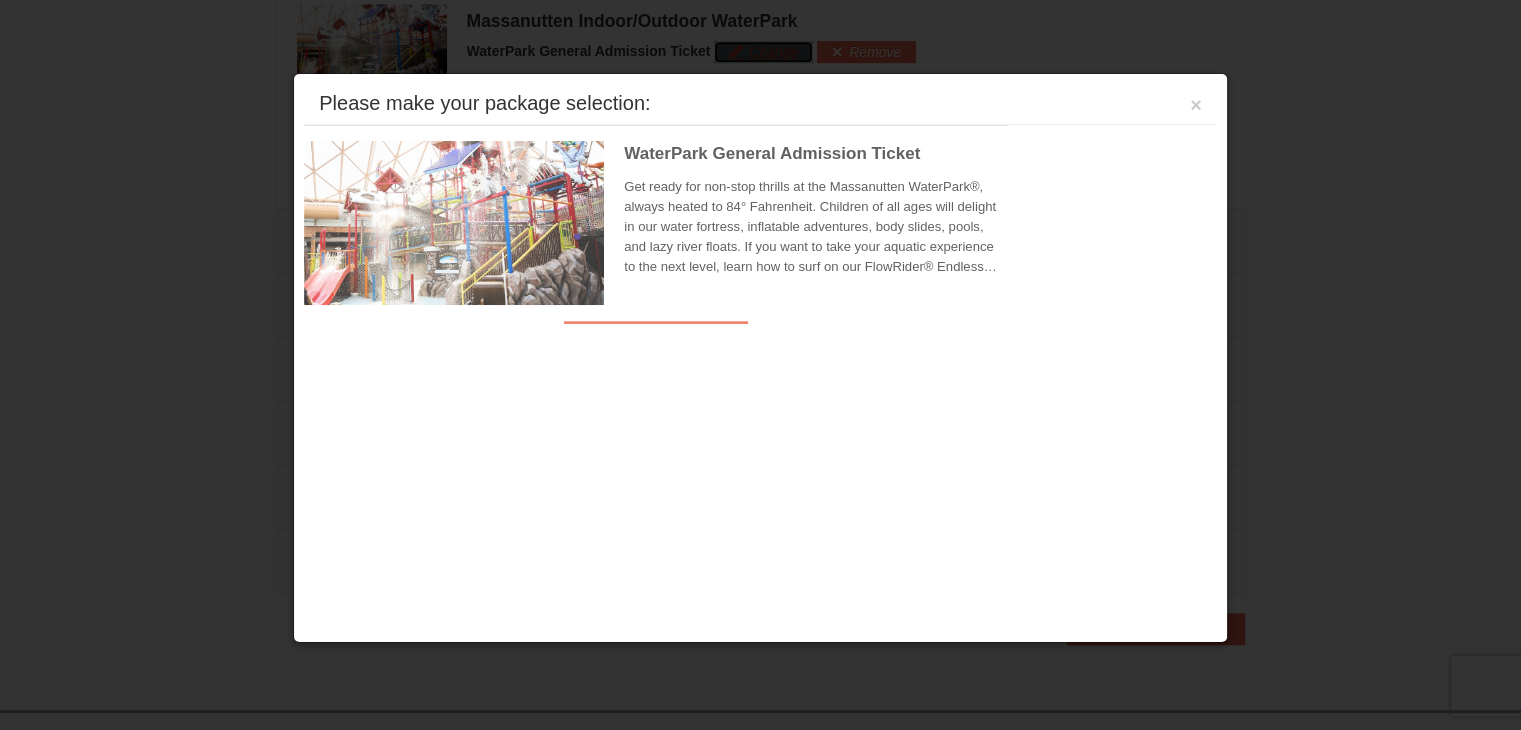scroll, scrollTop: 1032, scrollLeft: 0, axis: vertical 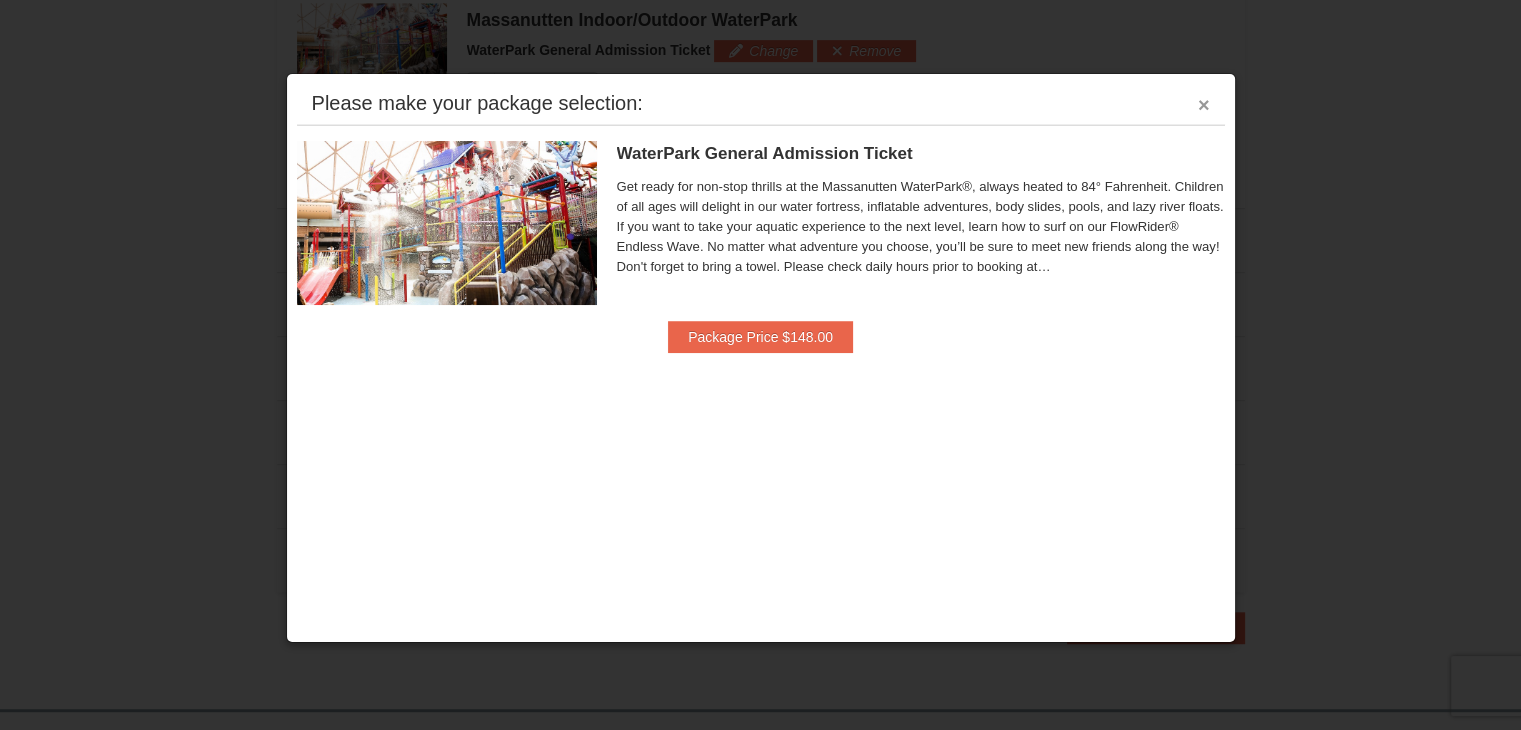 click on "×" at bounding box center (1204, 105) 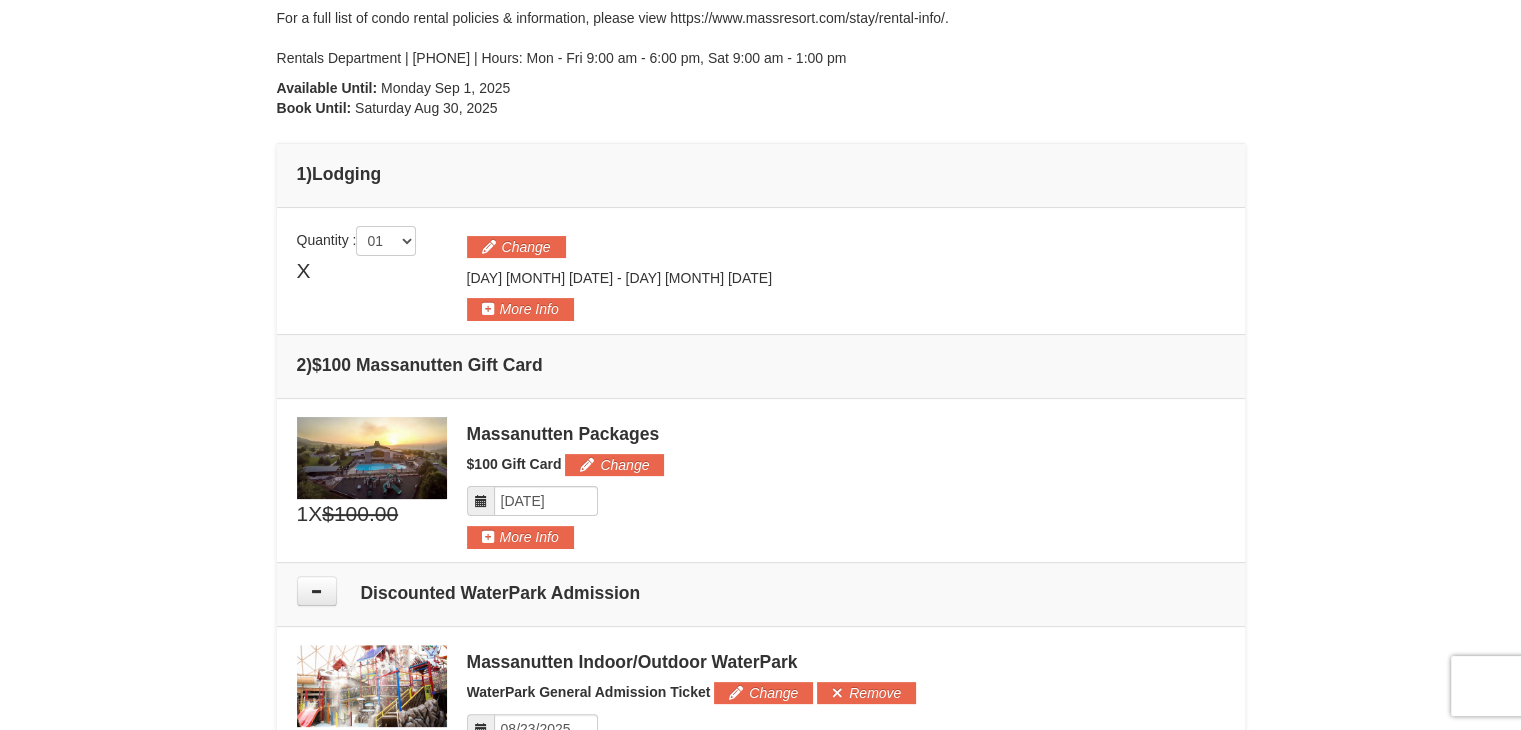 scroll, scrollTop: 432, scrollLeft: 0, axis: vertical 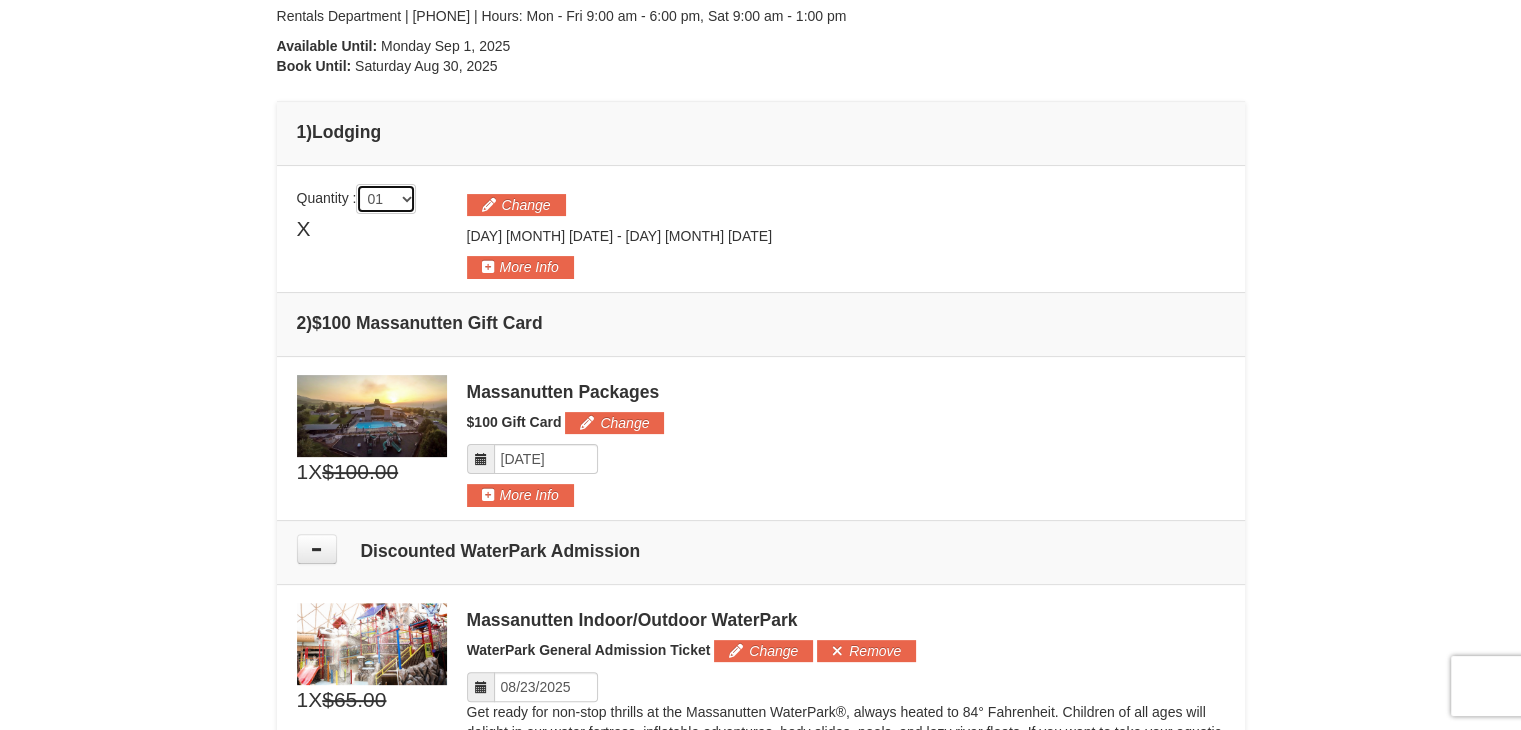click on "01
02
03
04
05" at bounding box center [386, 199] 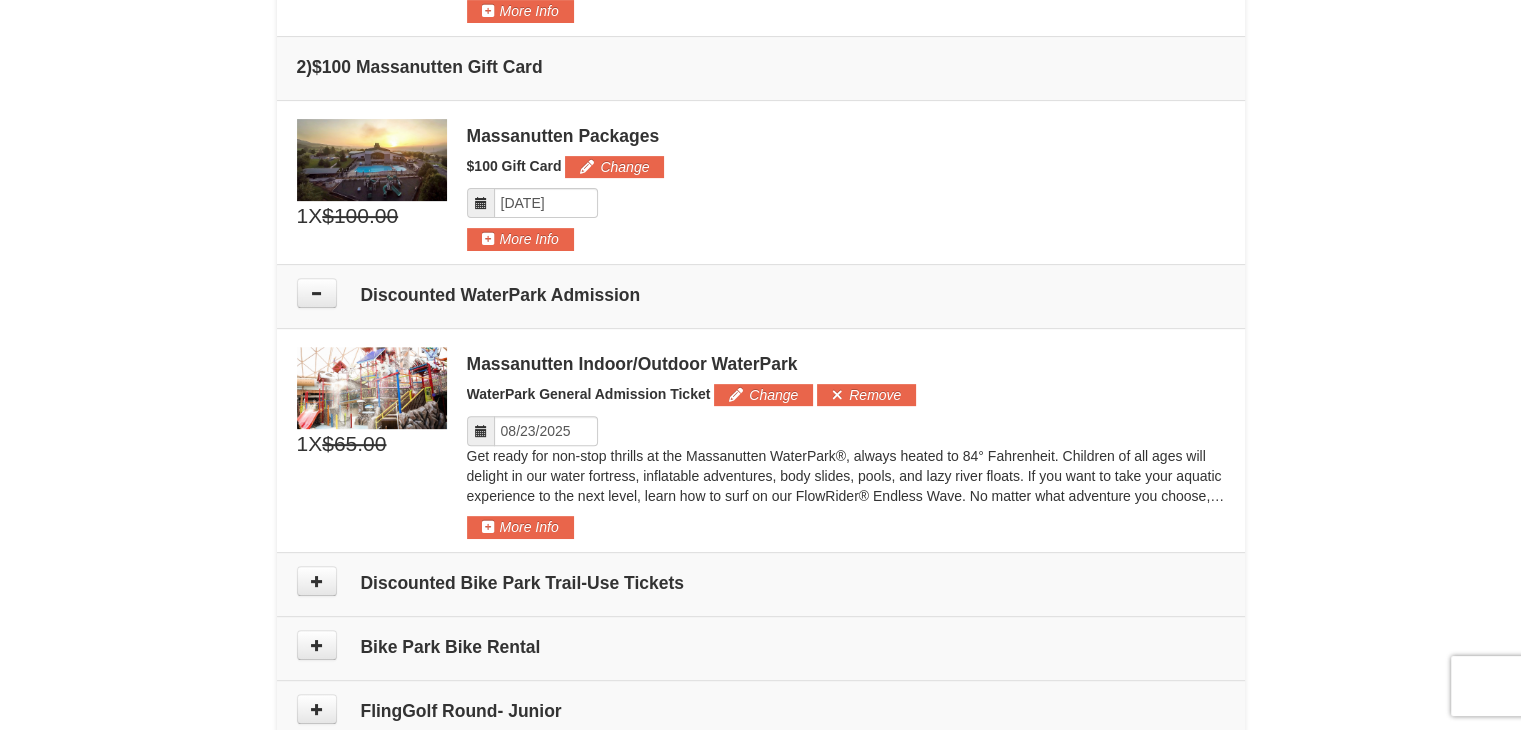 scroll, scrollTop: 732, scrollLeft: 0, axis: vertical 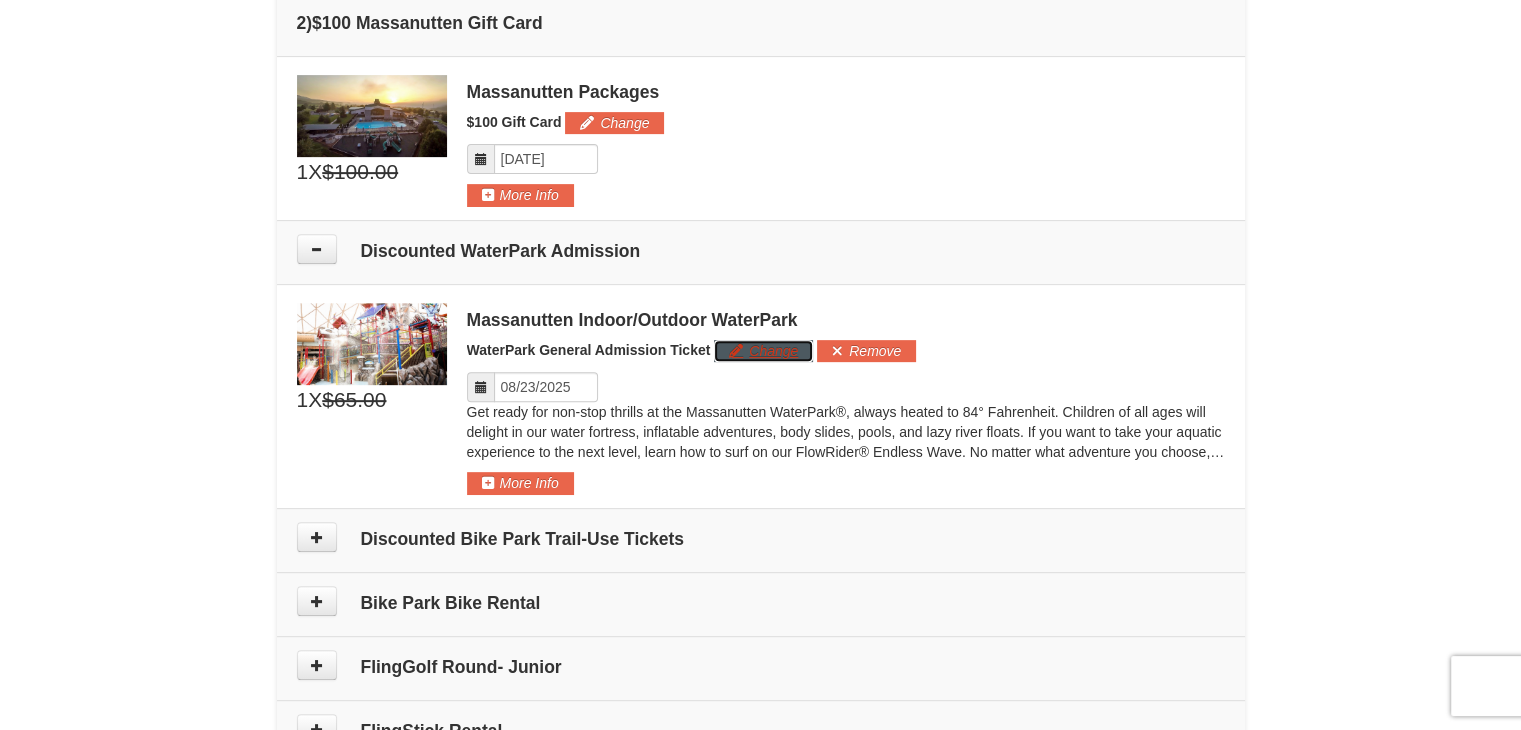 click on "Change" at bounding box center (763, 351) 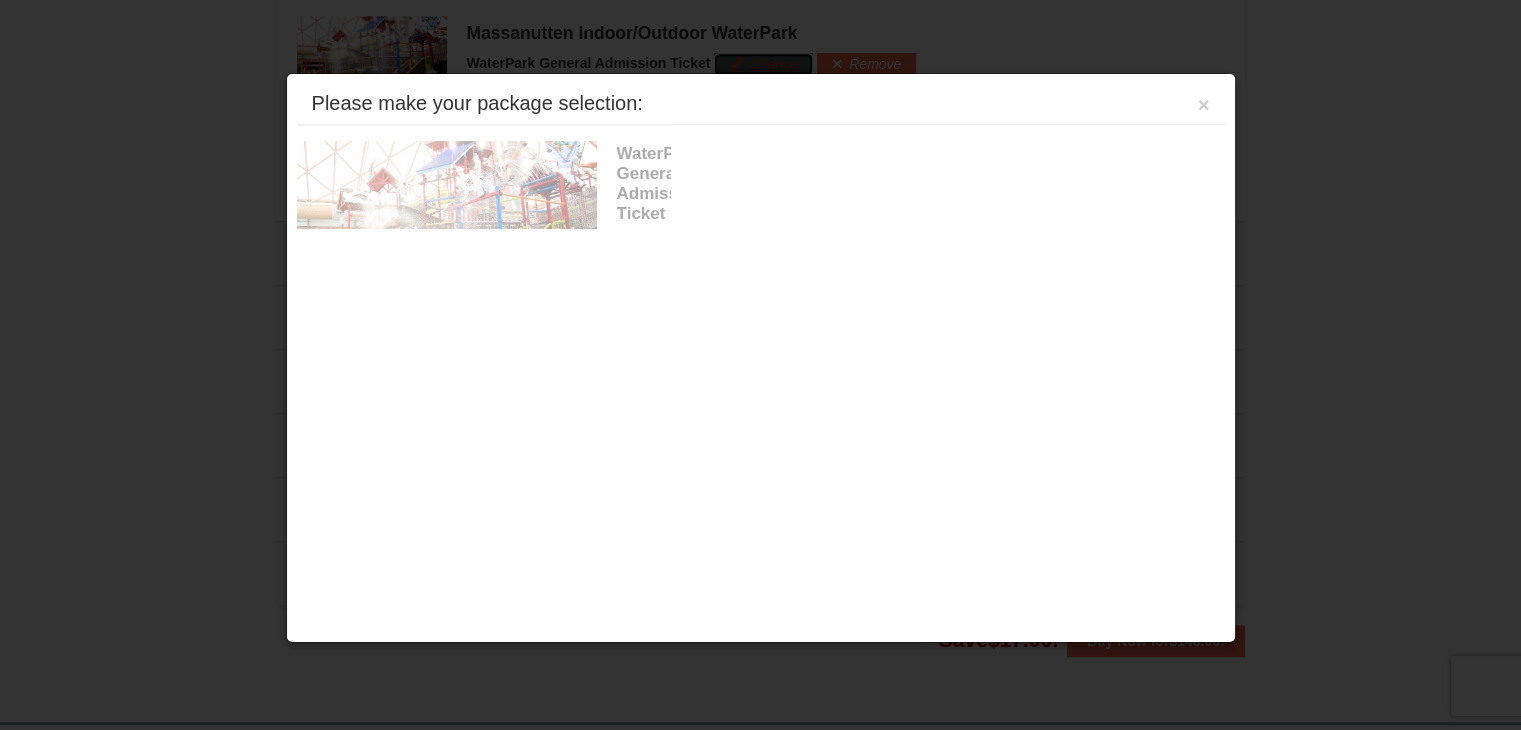 scroll, scrollTop: 1032, scrollLeft: 0, axis: vertical 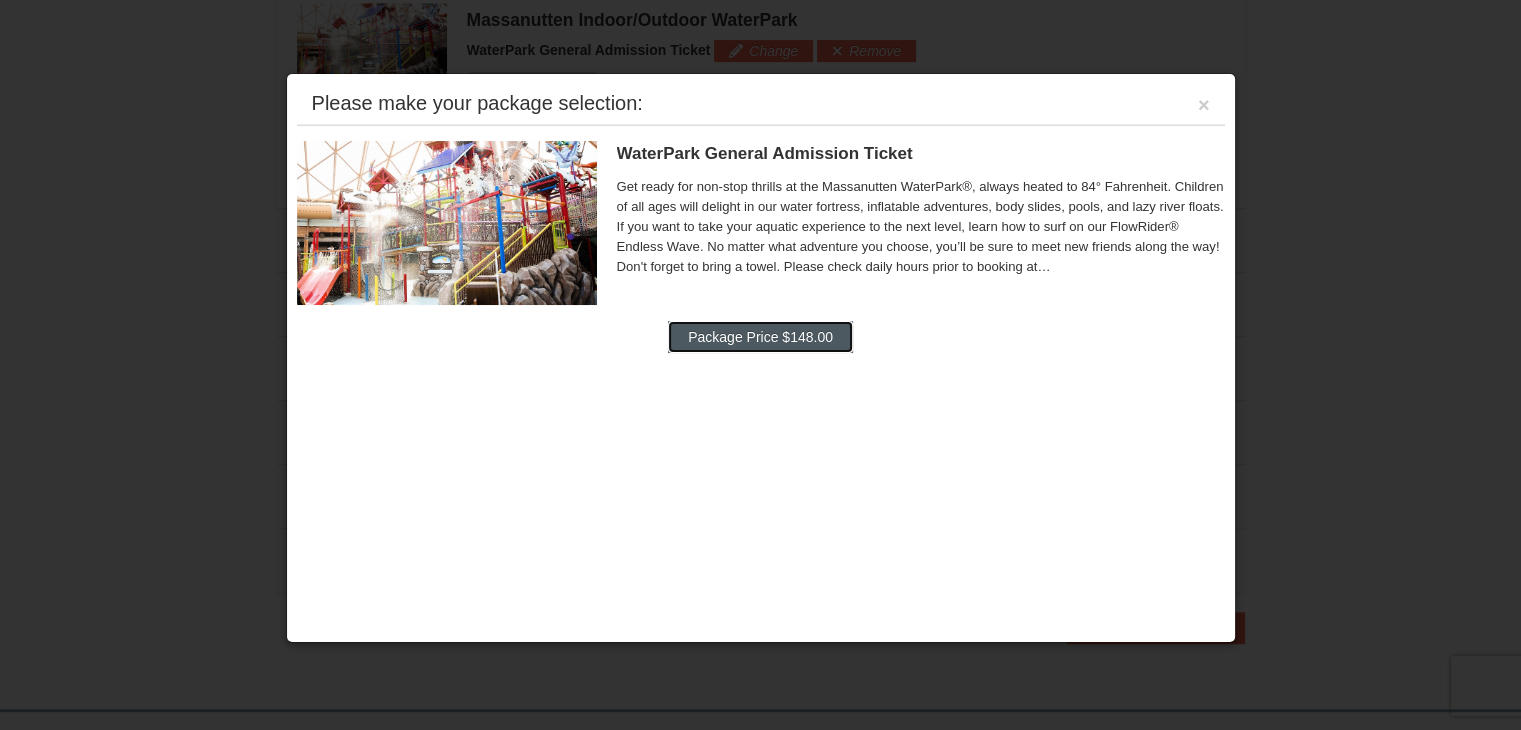 click on "Package Price $148.00" at bounding box center [760, 337] 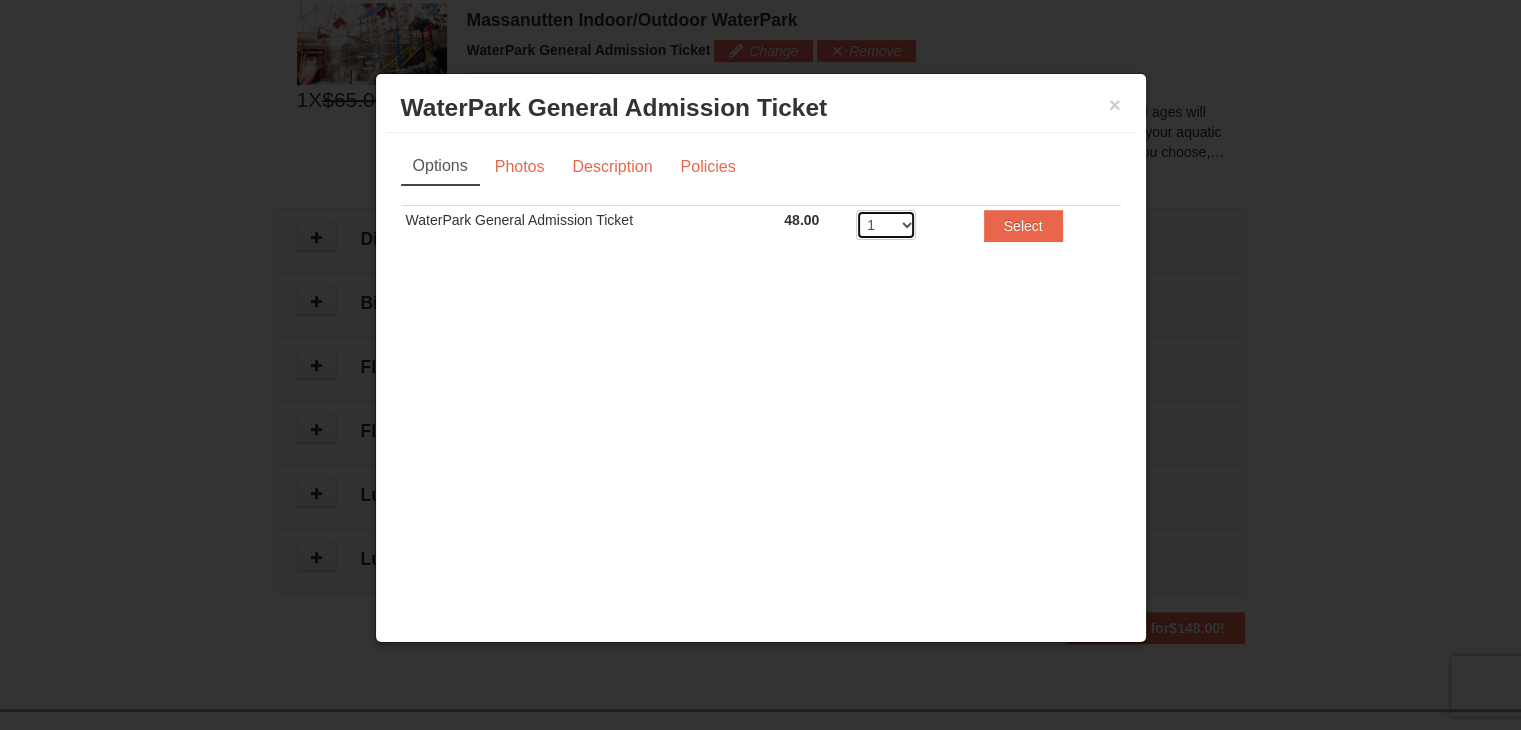 click on "1 2 3 4 5 6 7 8" at bounding box center (886, 225) 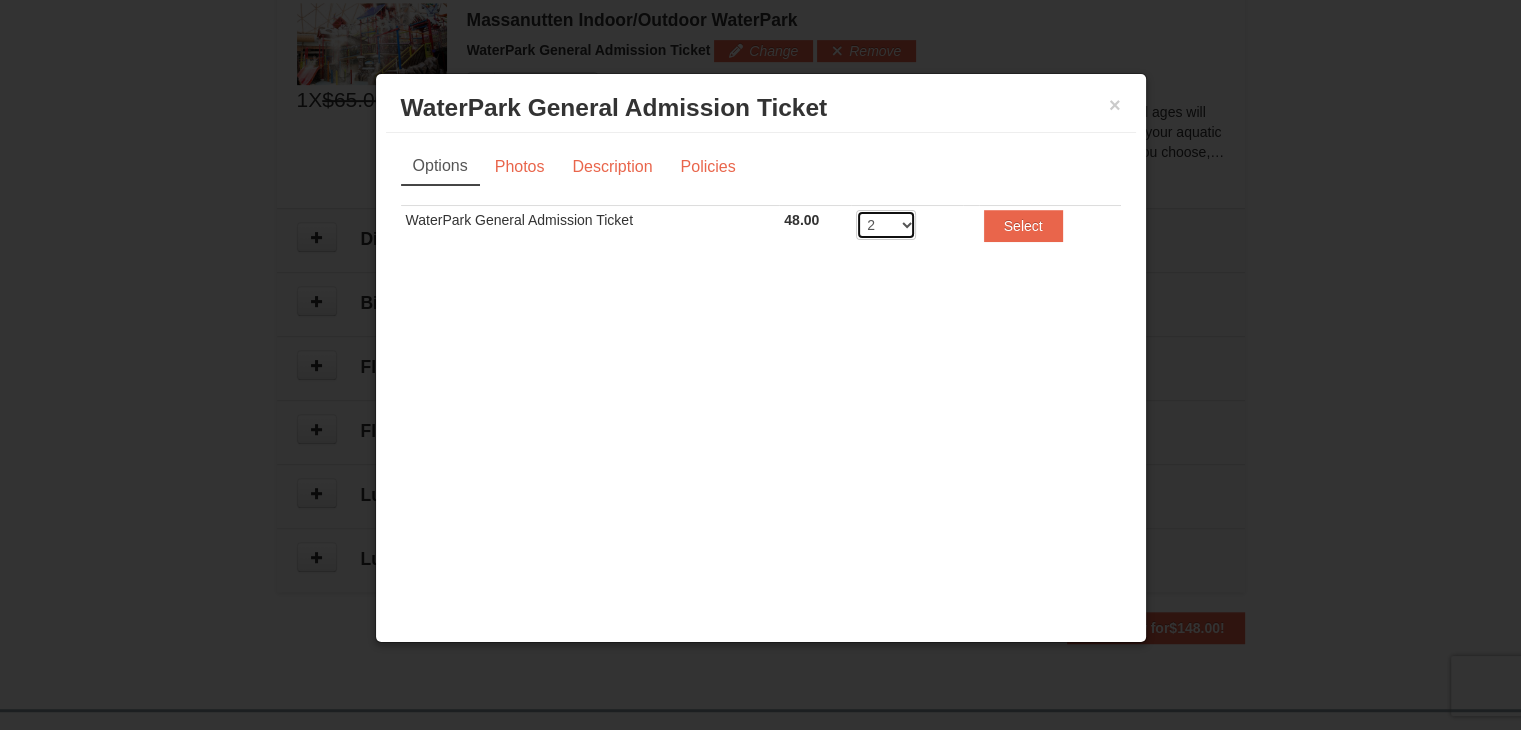 click on "1 2 3 4 5 6 7 8" at bounding box center [886, 225] 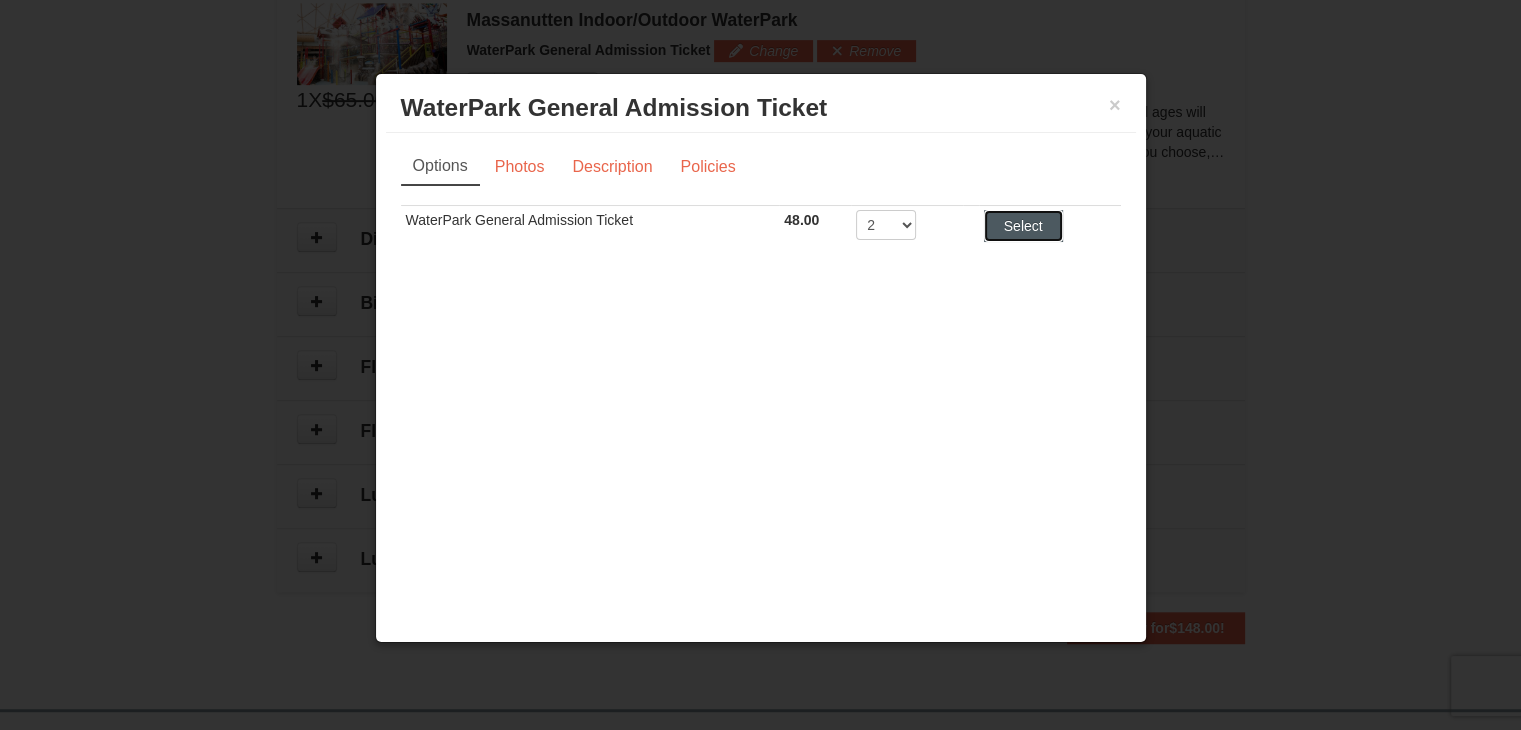 click on "Select" at bounding box center (1023, 226) 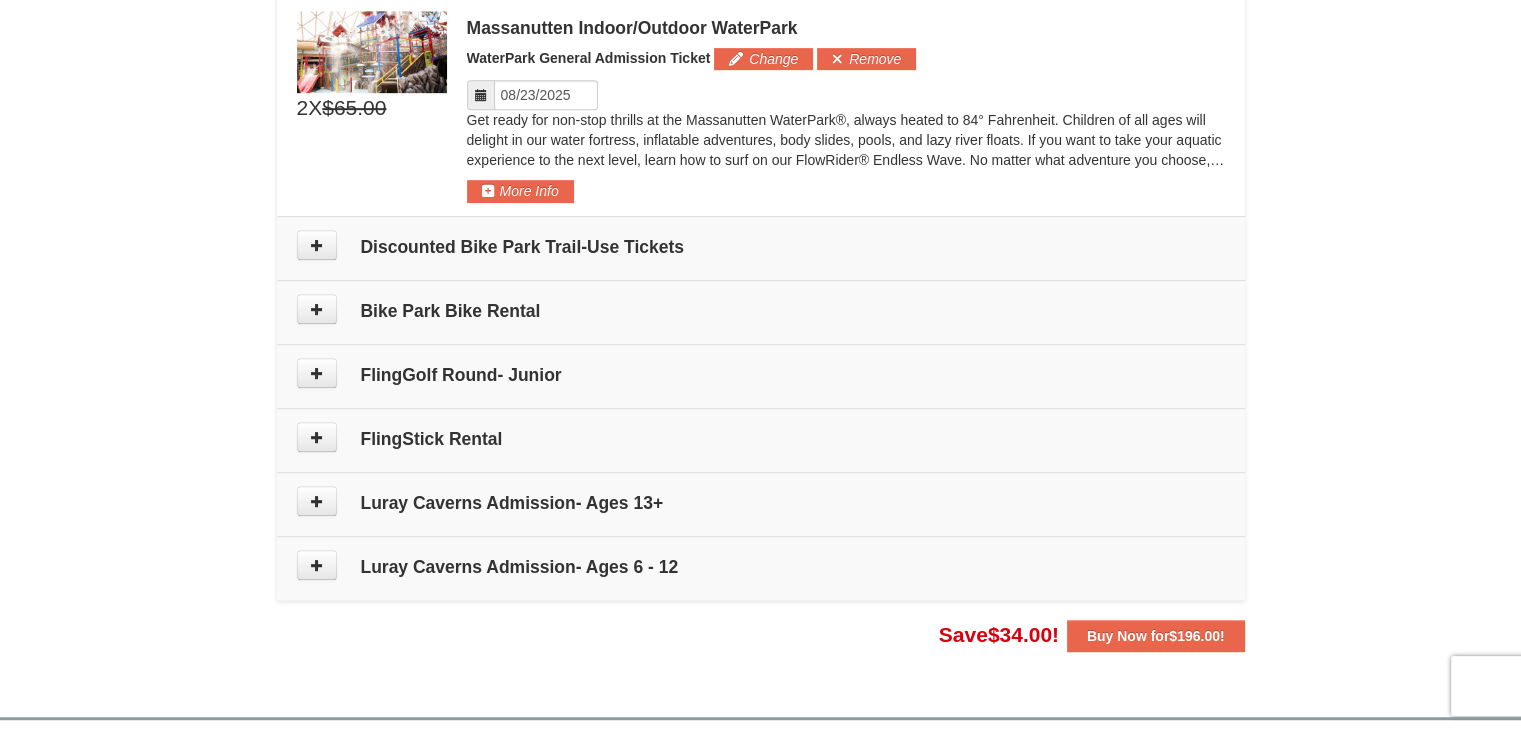 scroll, scrollTop: 1032, scrollLeft: 0, axis: vertical 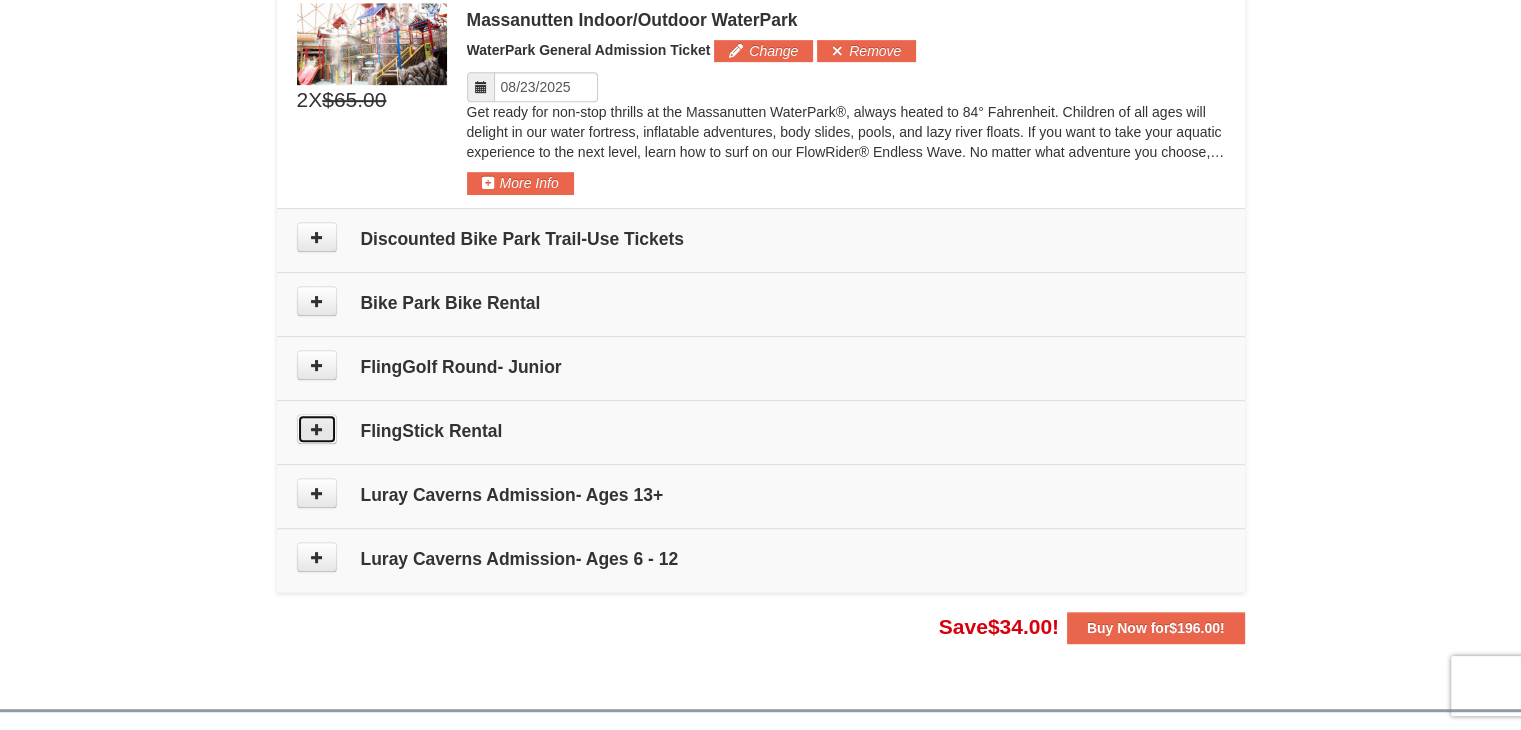 click at bounding box center [317, 429] 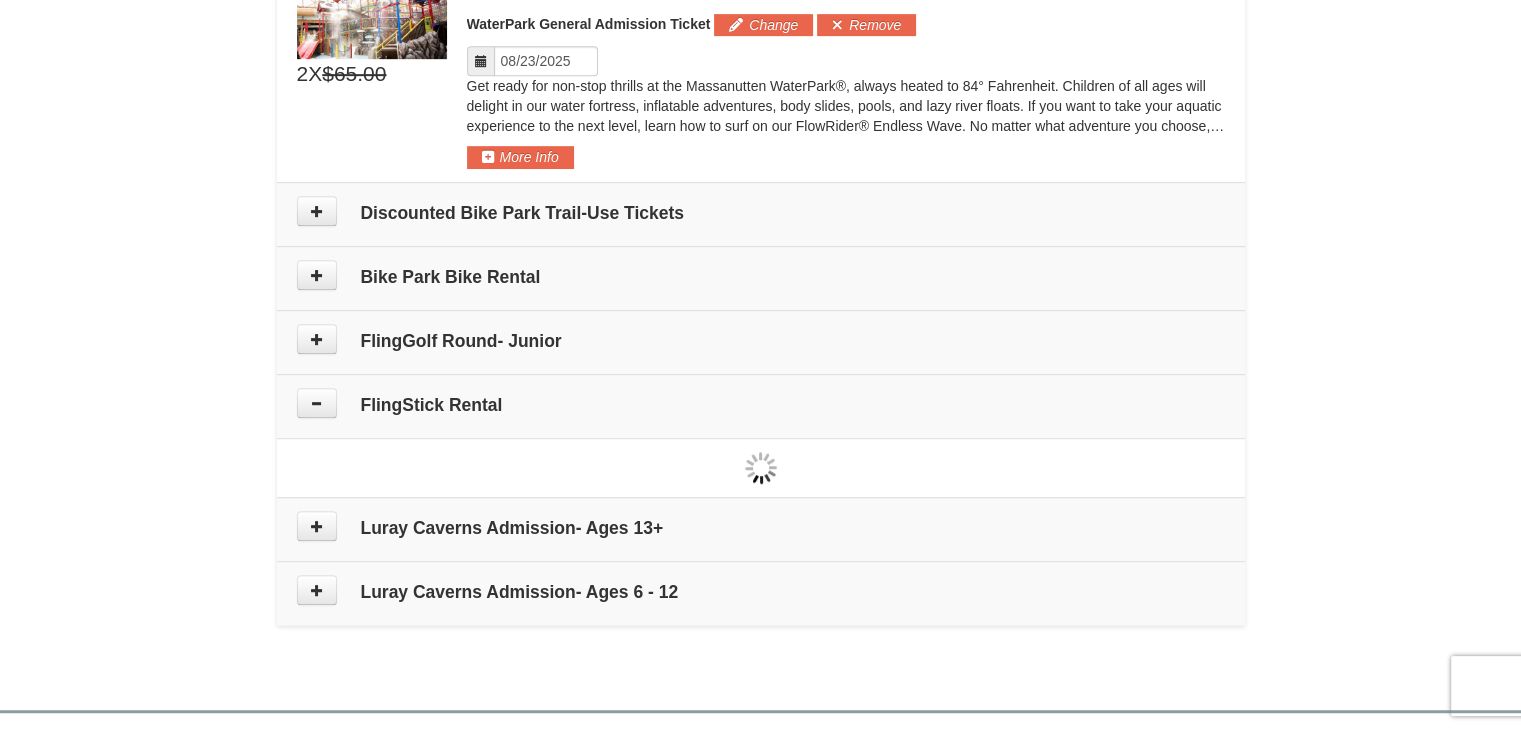 type on "08/24/2025" 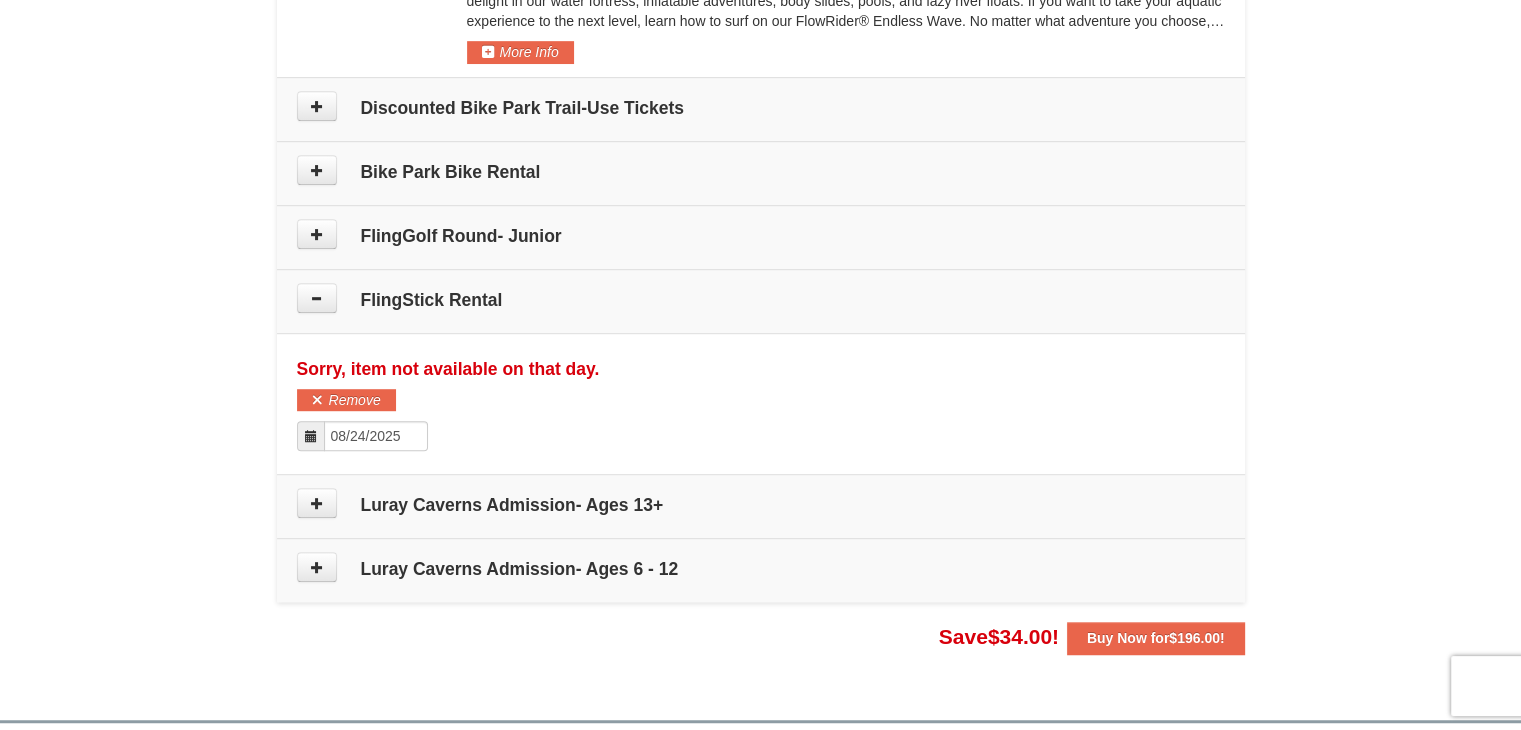 scroll, scrollTop: 1128, scrollLeft: 0, axis: vertical 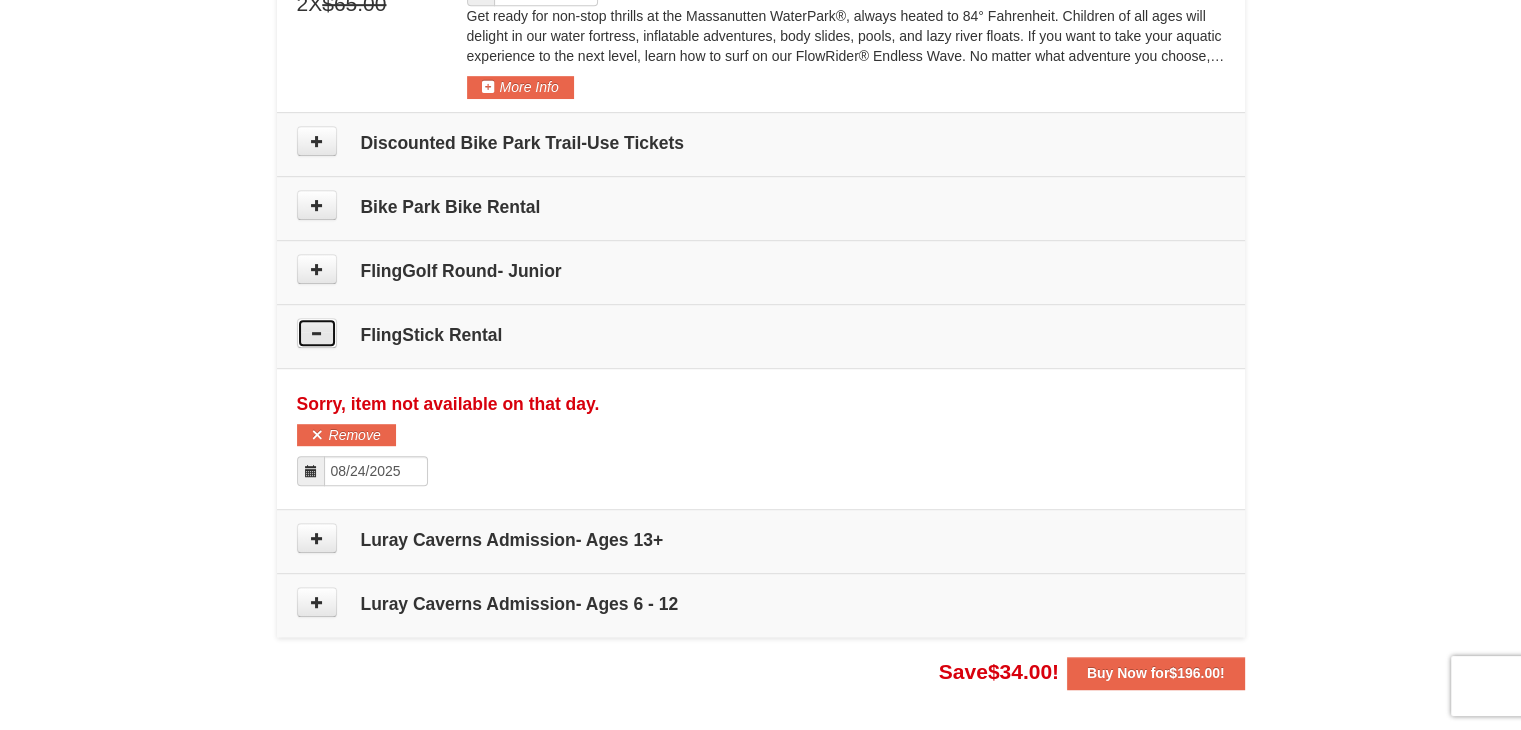 click at bounding box center [317, 333] 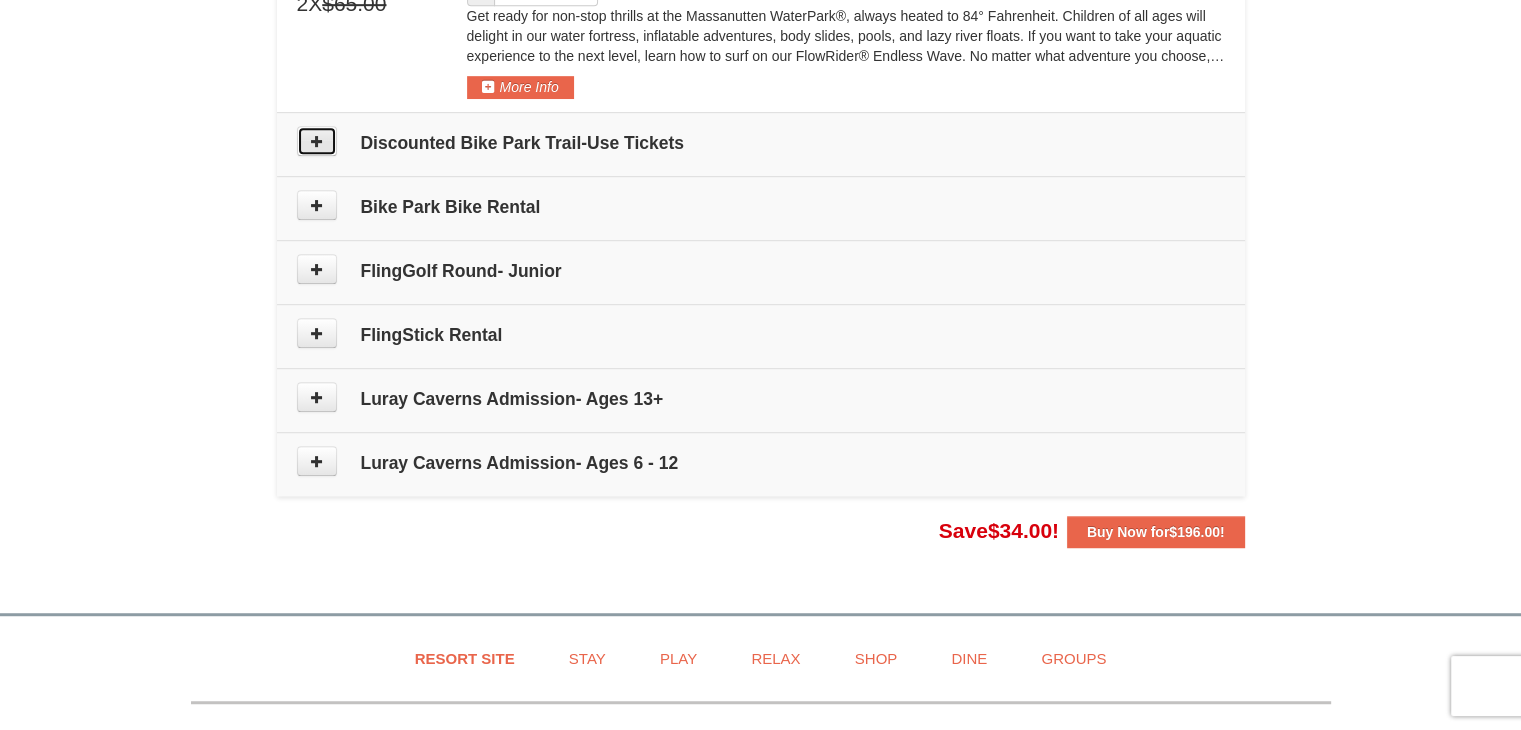 click at bounding box center (317, 141) 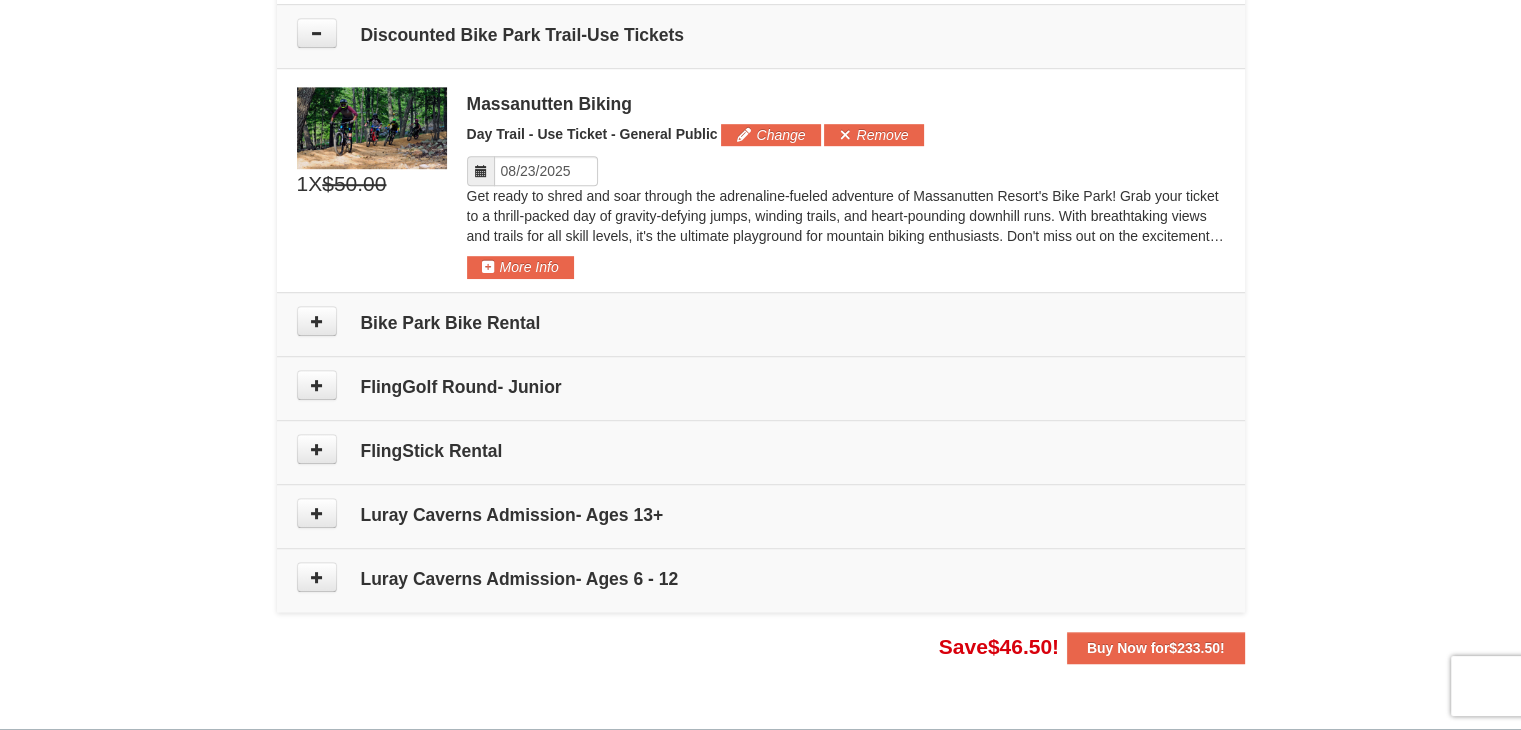 scroll, scrollTop: 1237, scrollLeft: 0, axis: vertical 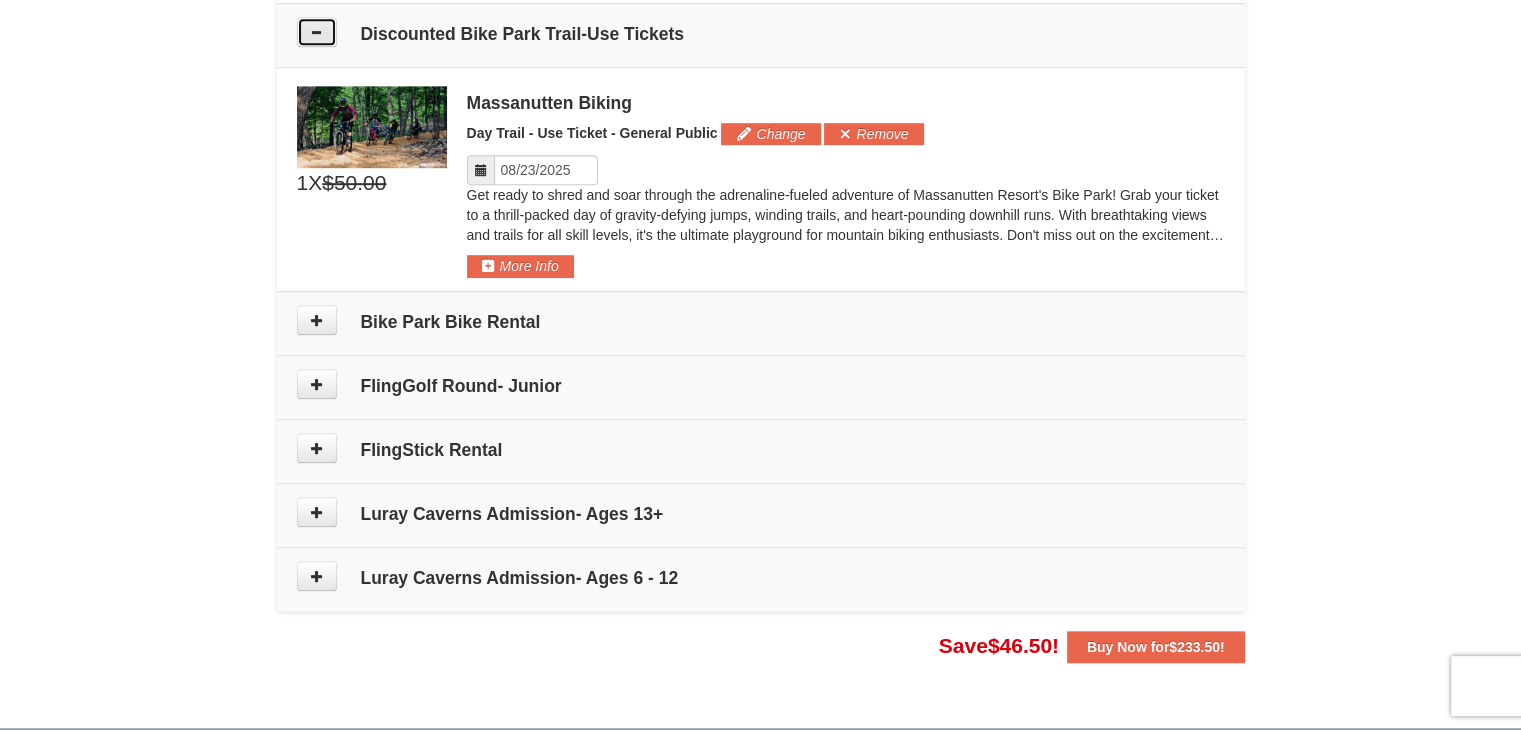click at bounding box center (317, 32) 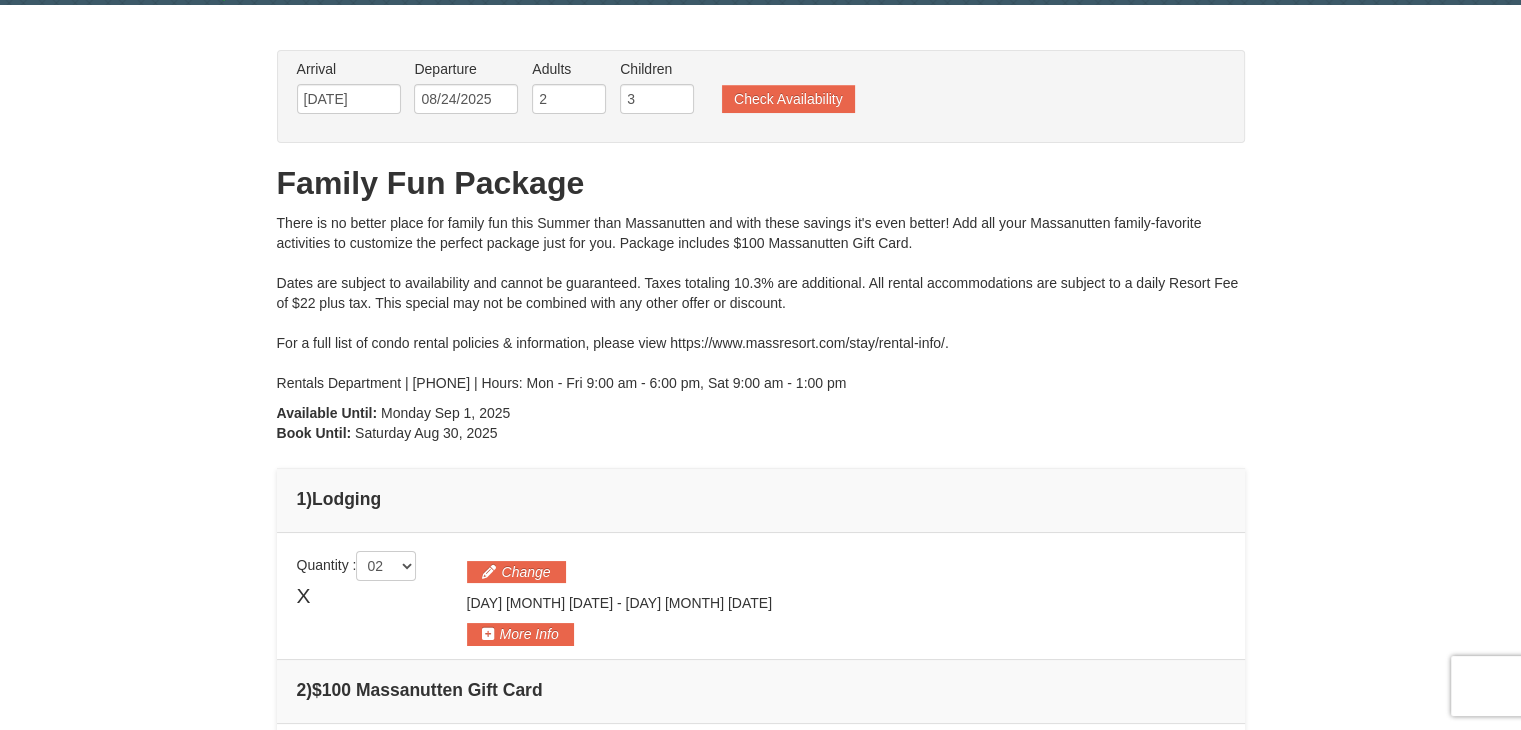 scroll, scrollTop: 100, scrollLeft: 0, axis: vertical 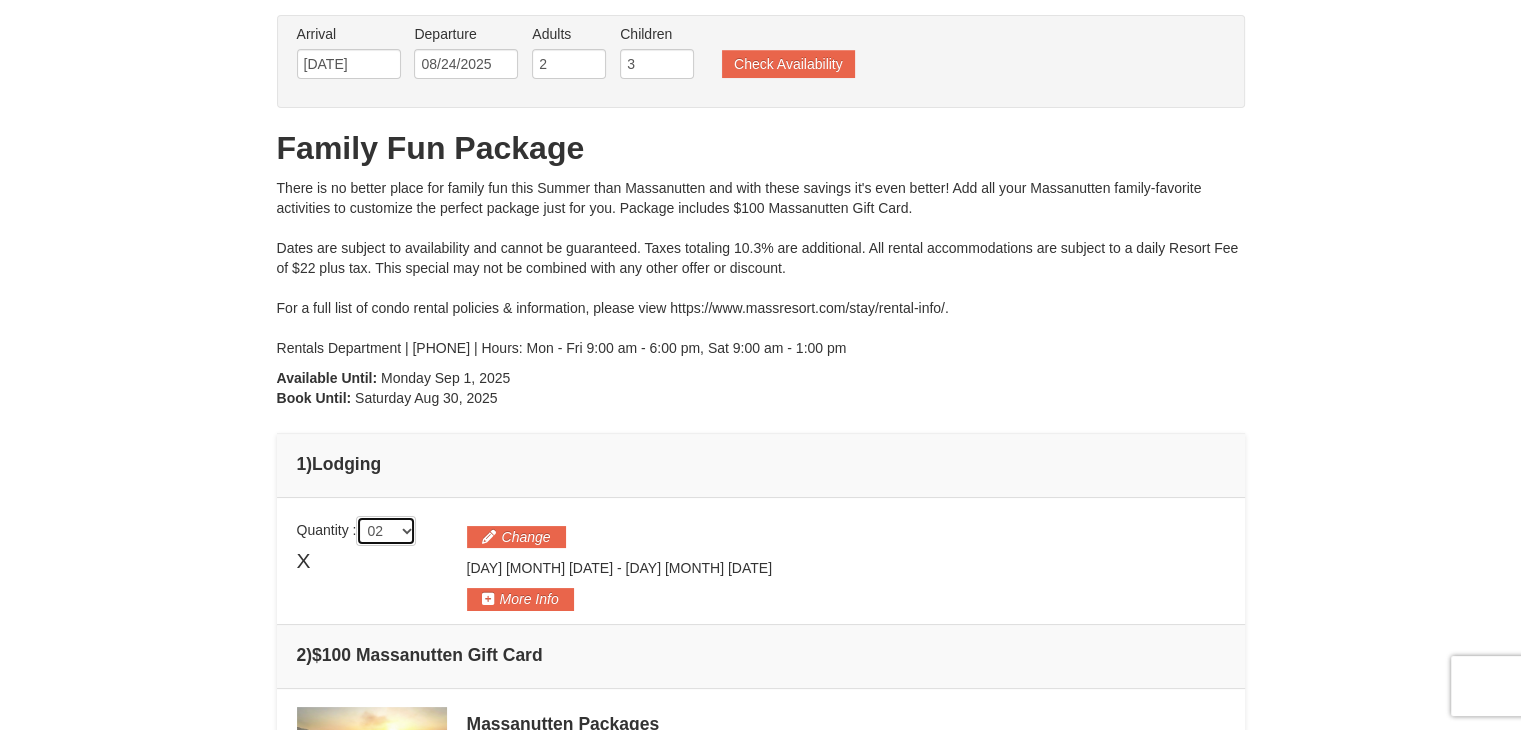 click on "01
02
03
04
05" at bounding box center [386, 531] 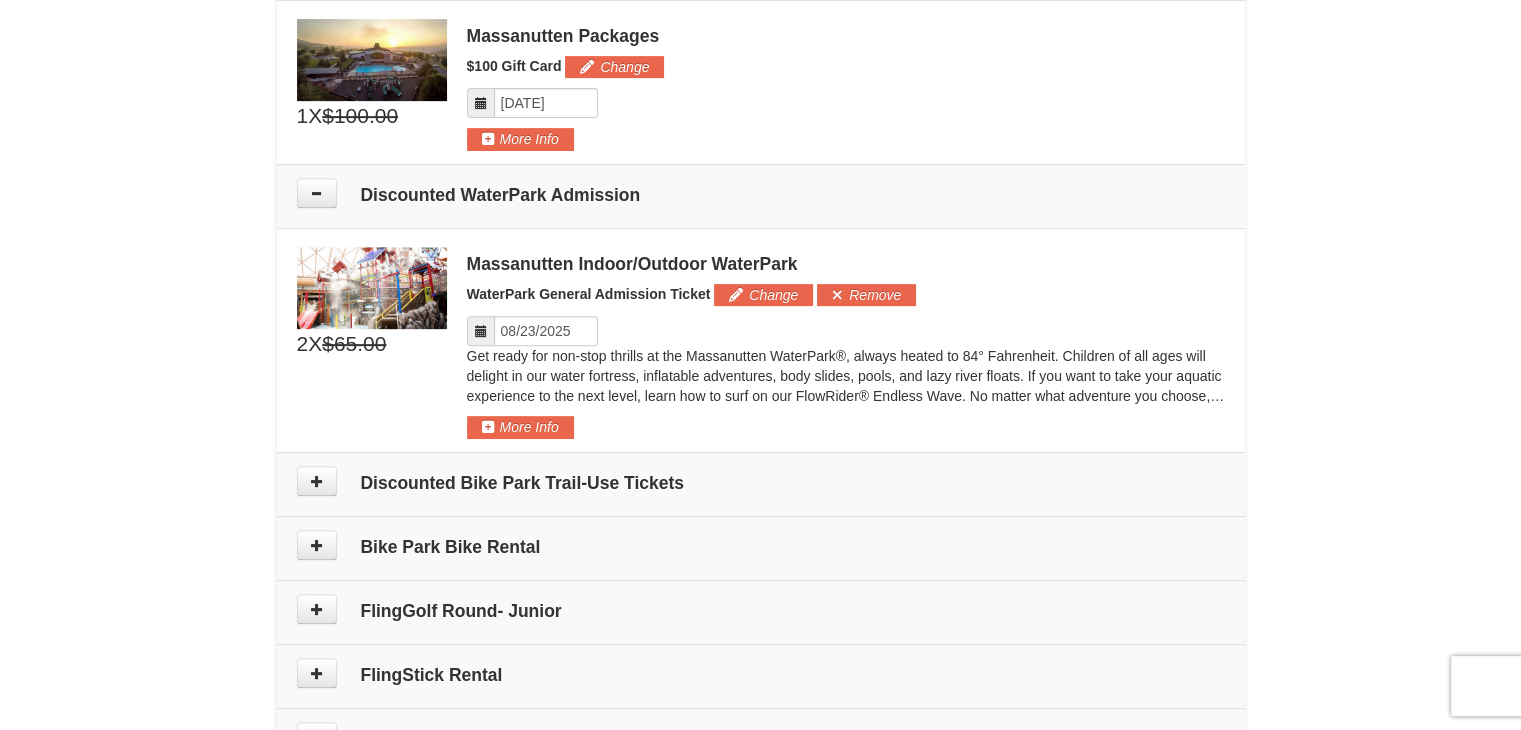 scroll, scrollTop: 800, scrollLeft: 0, axis: vertical 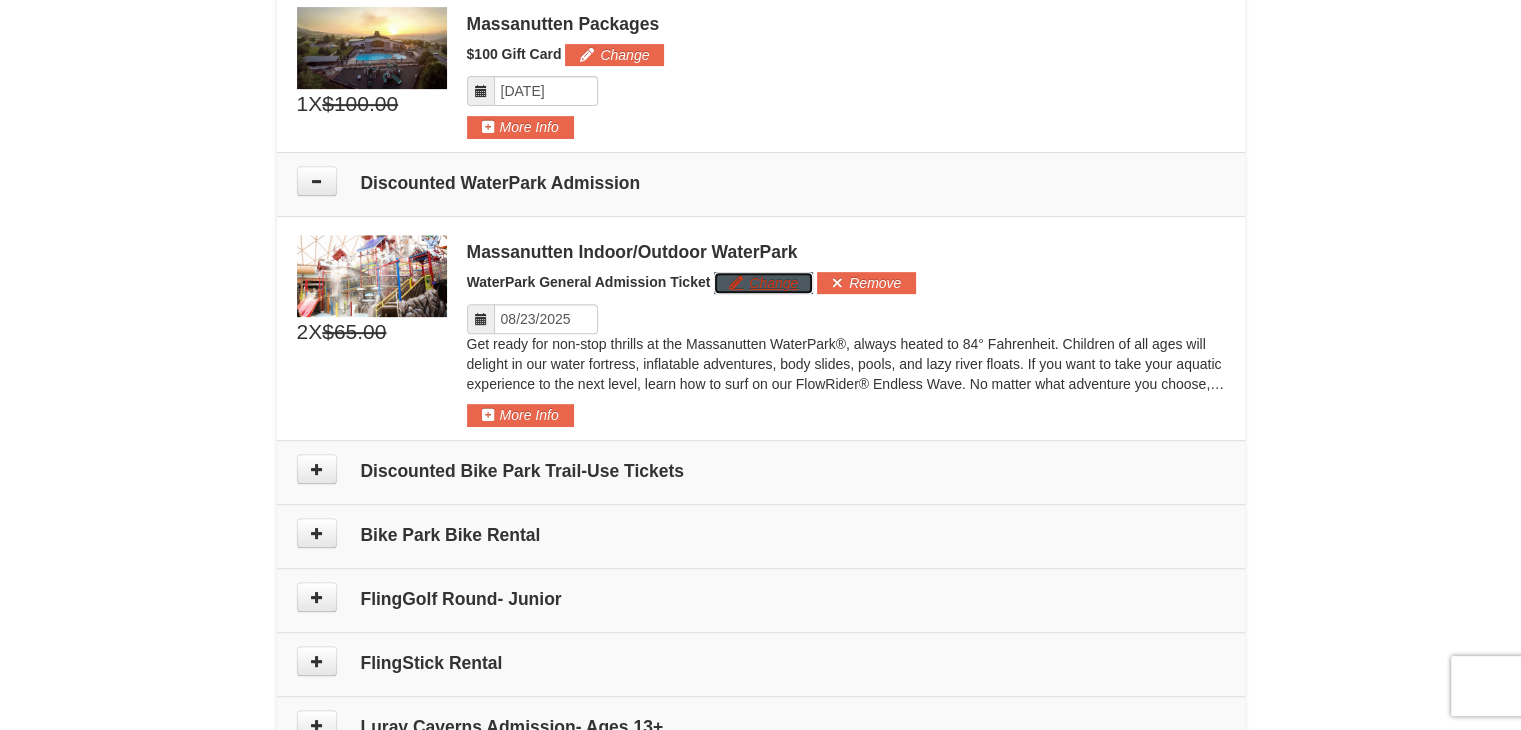 click on "Change" at bounding box center (763, 283) 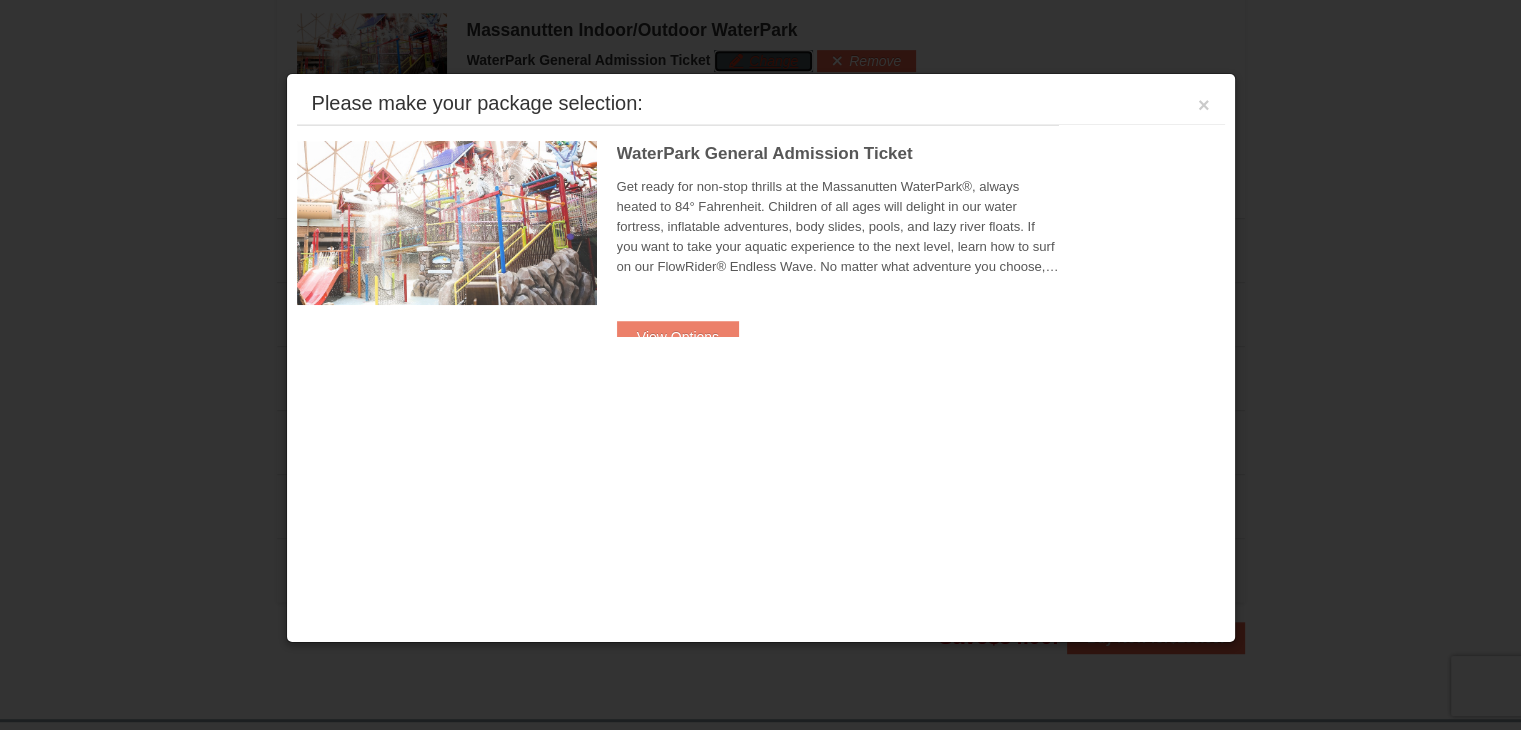 scroll, scrollTop: 1032, scrollLeft: 0, axis: vertical 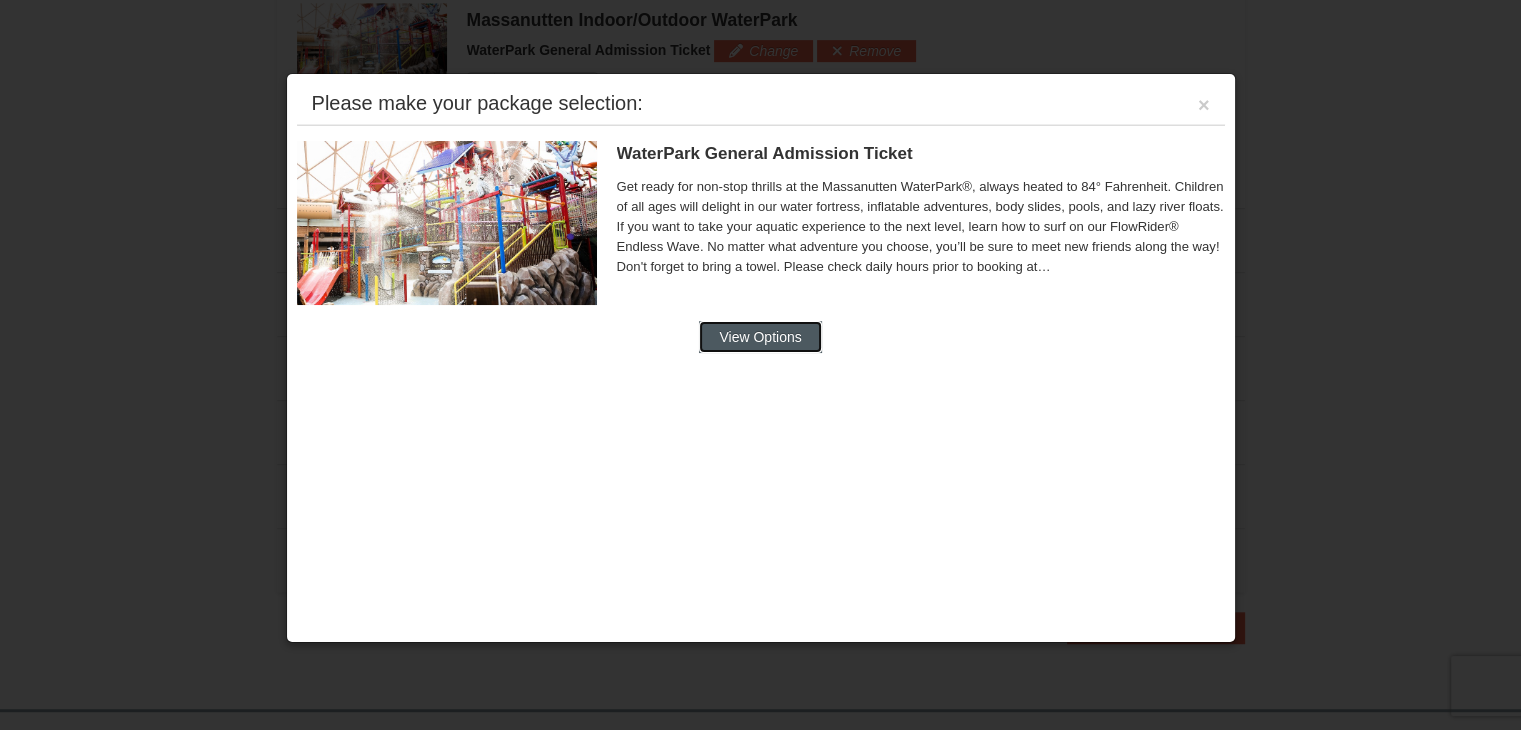 click on "View Options" at bounding box center (760, 337) 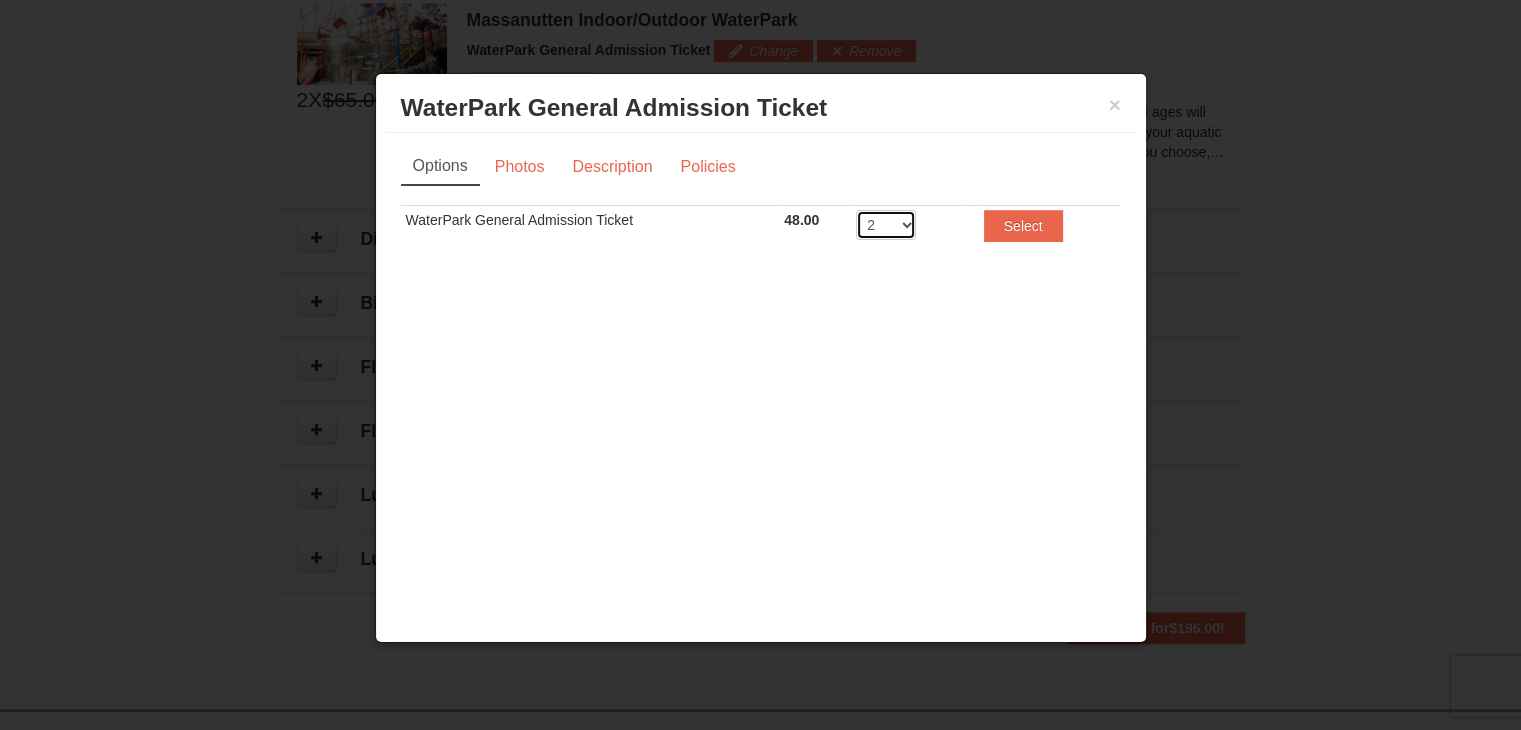 click on "1 2 3 4 5 6 7 8" at bounding box center [886, 225] 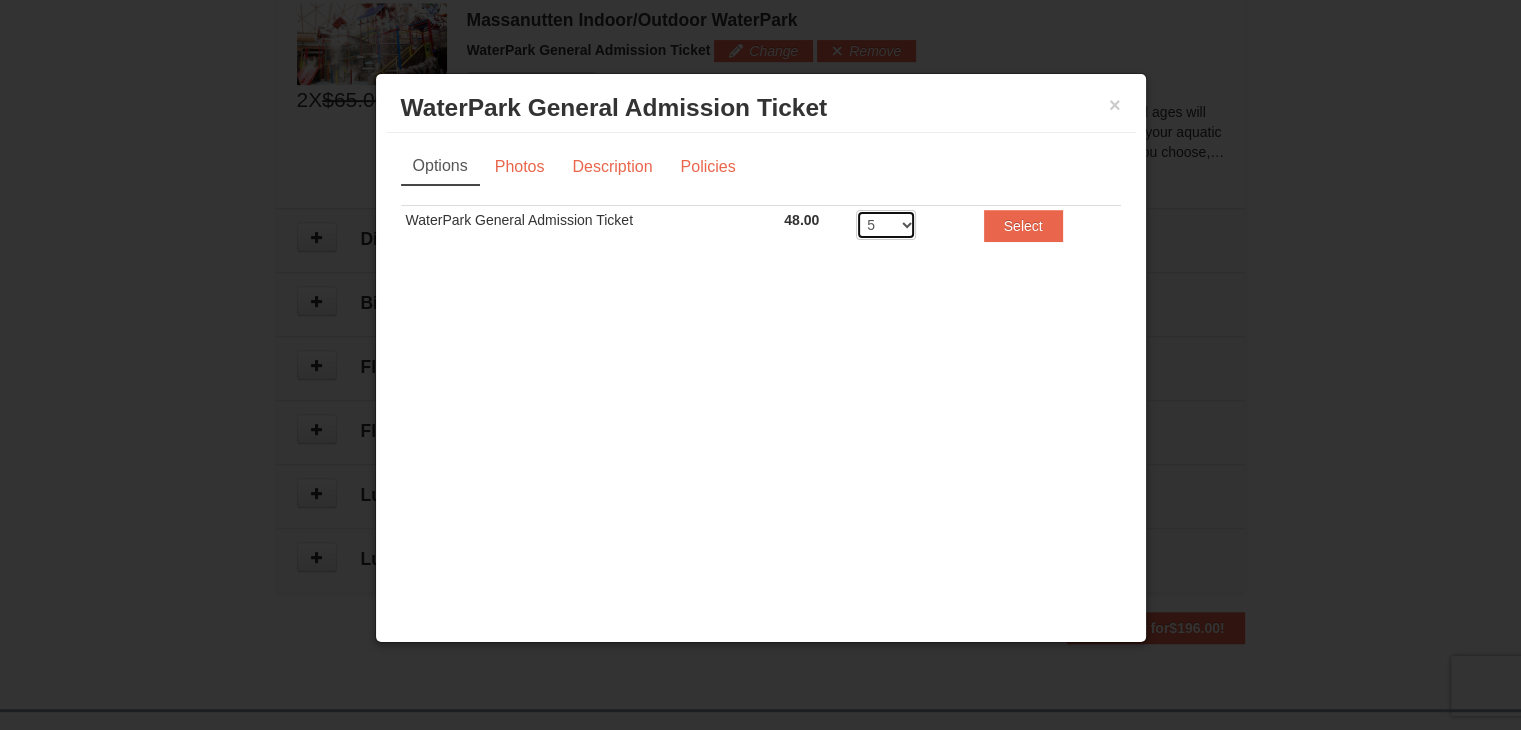 click on "1 2 3 4 5 6 7 8" at bounding box center [886, 225] 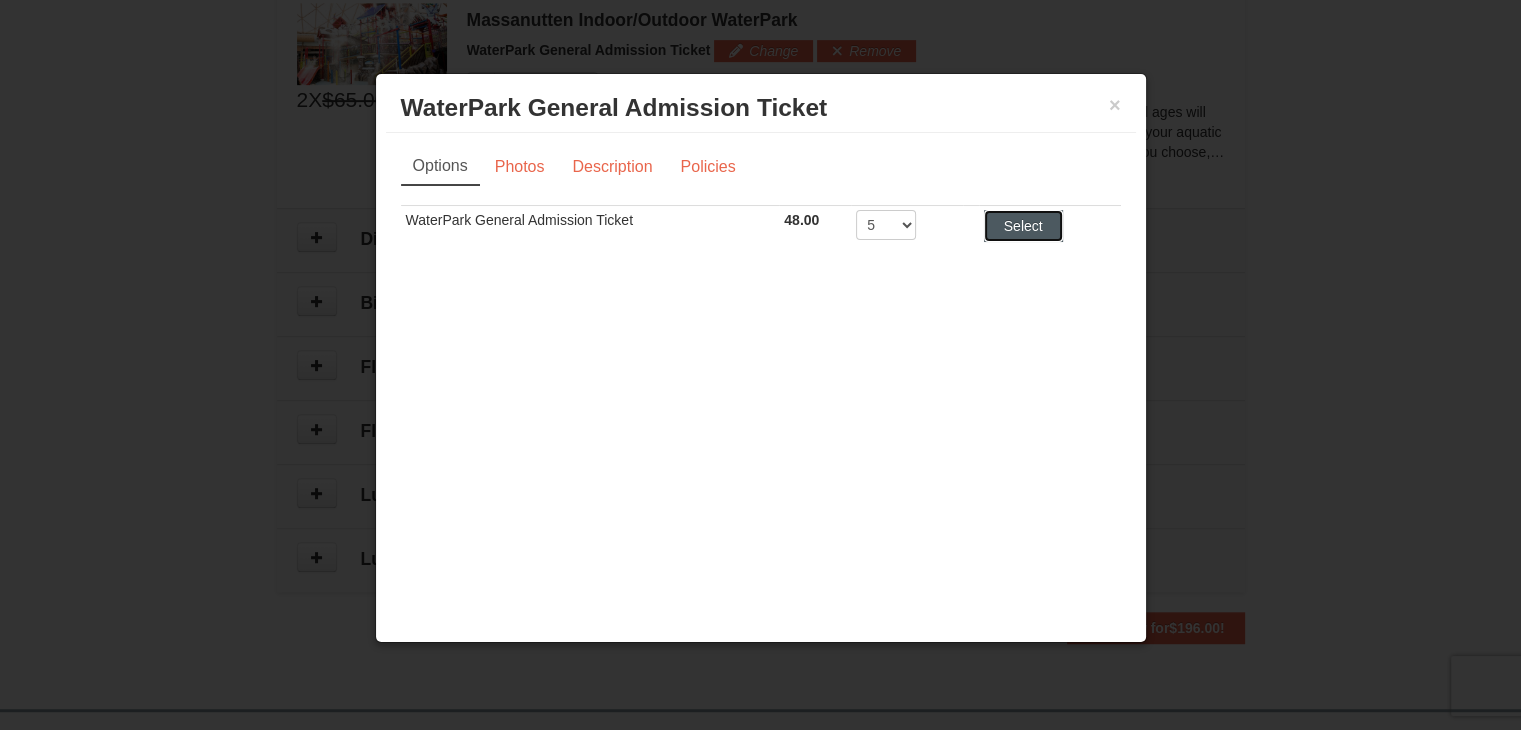 click on "Select" at bounding box center (1023, 226) 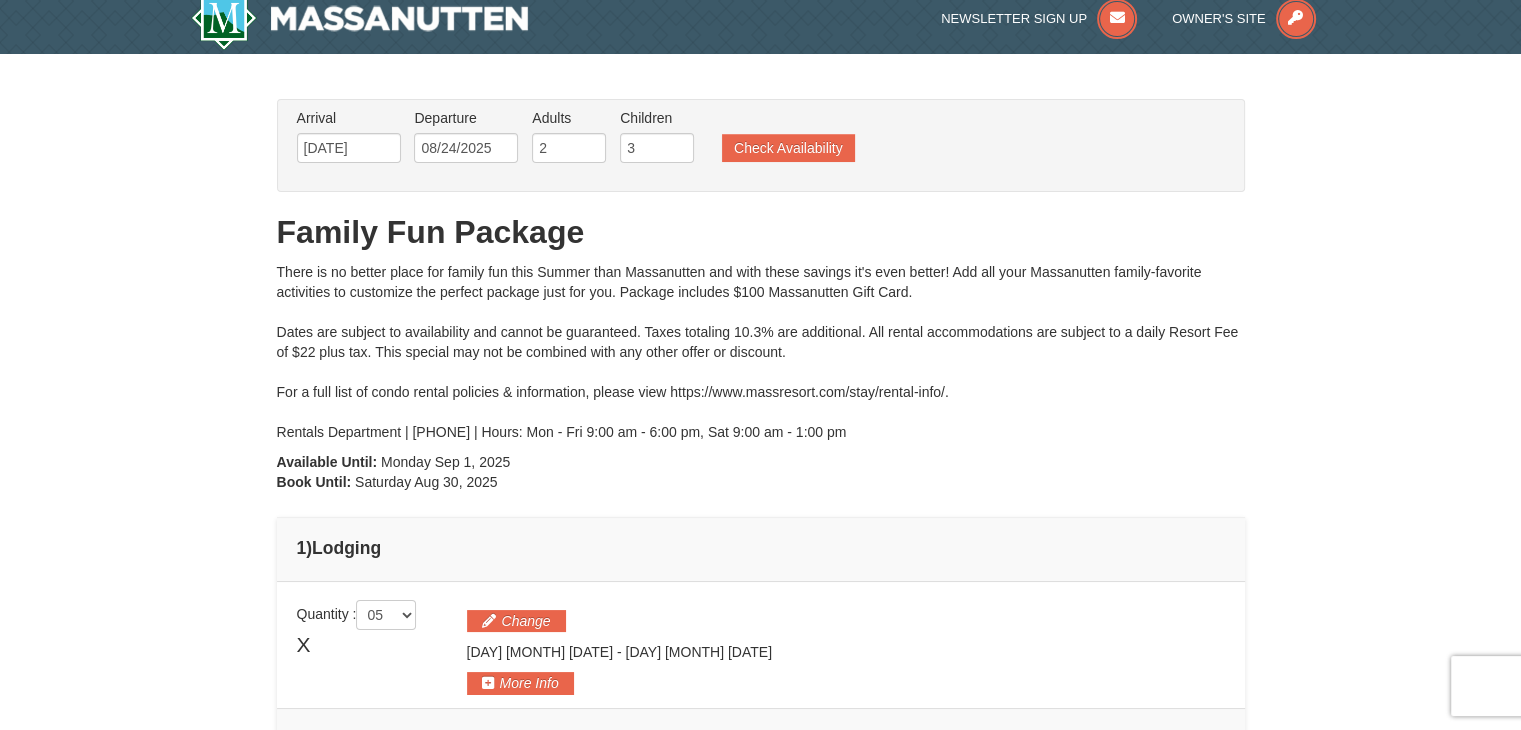 scroll, scrollTop: 0, scrollLeft: 0, axis: both 